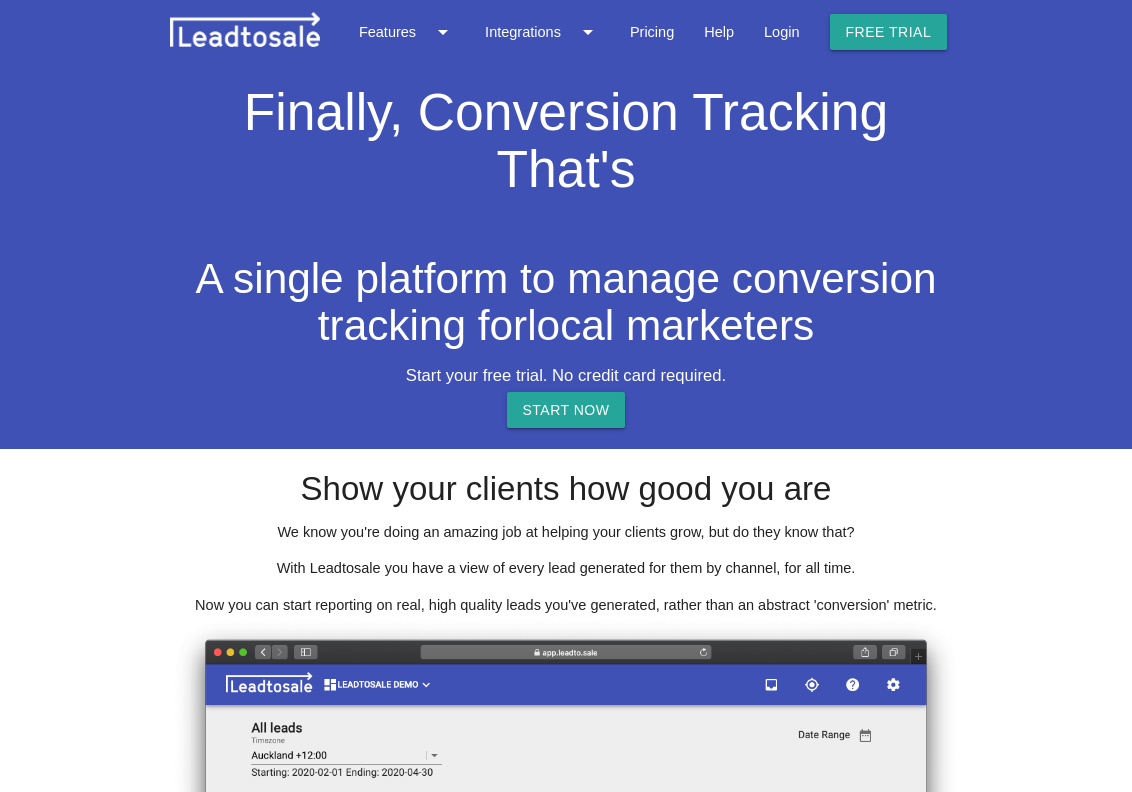 scroll, scrollTop: 0, scrollLeft: 0, axis: both 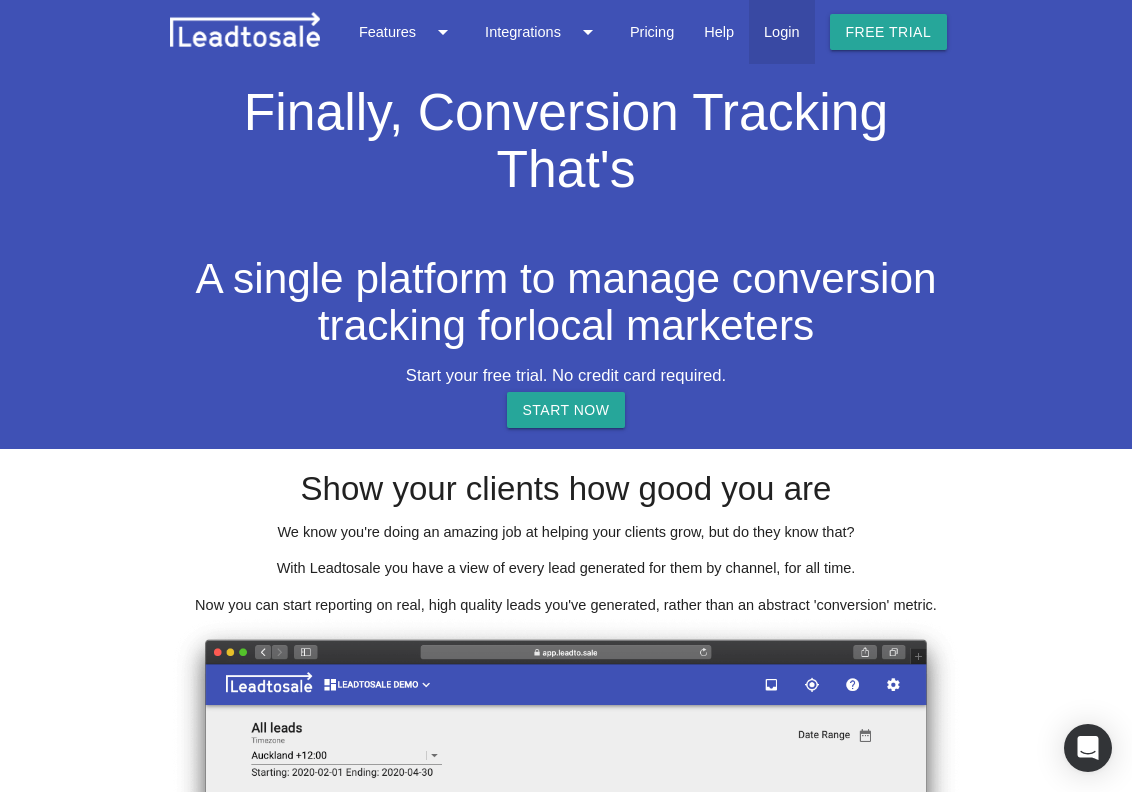 click on "Login" at bounding box center (781, 32) 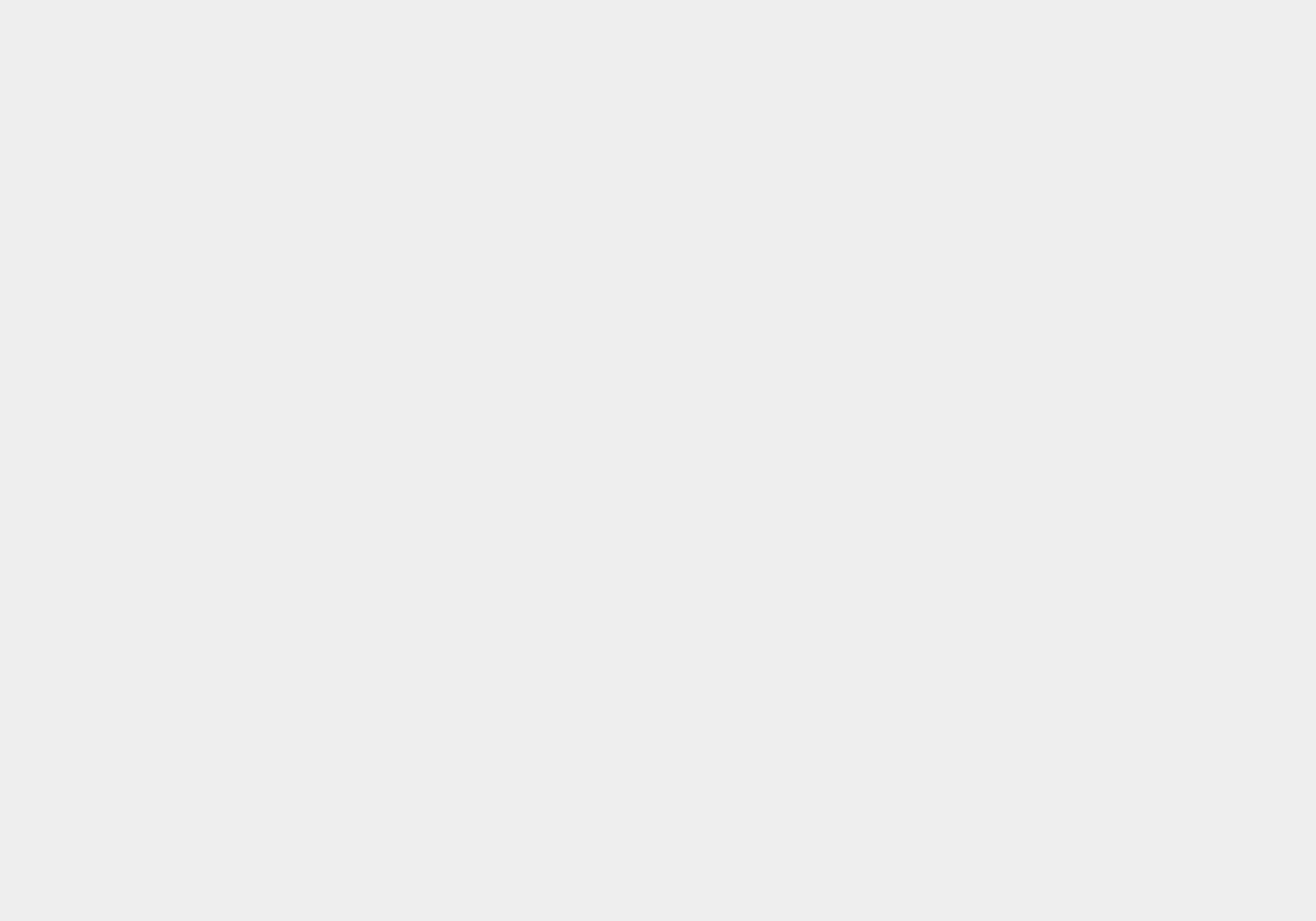 scroll, scrollTop: 0, scrollLeft: 0, axis: both 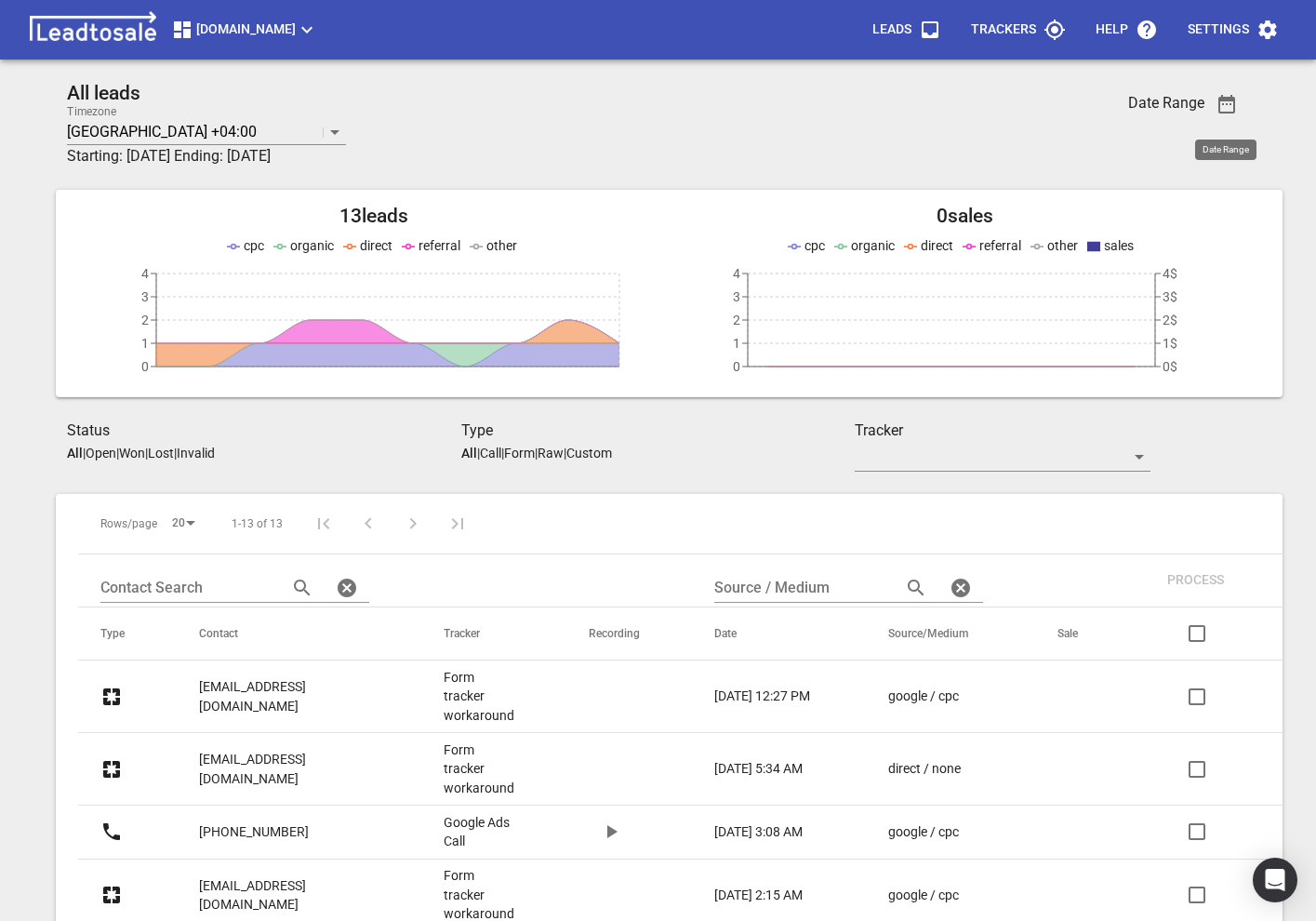 click 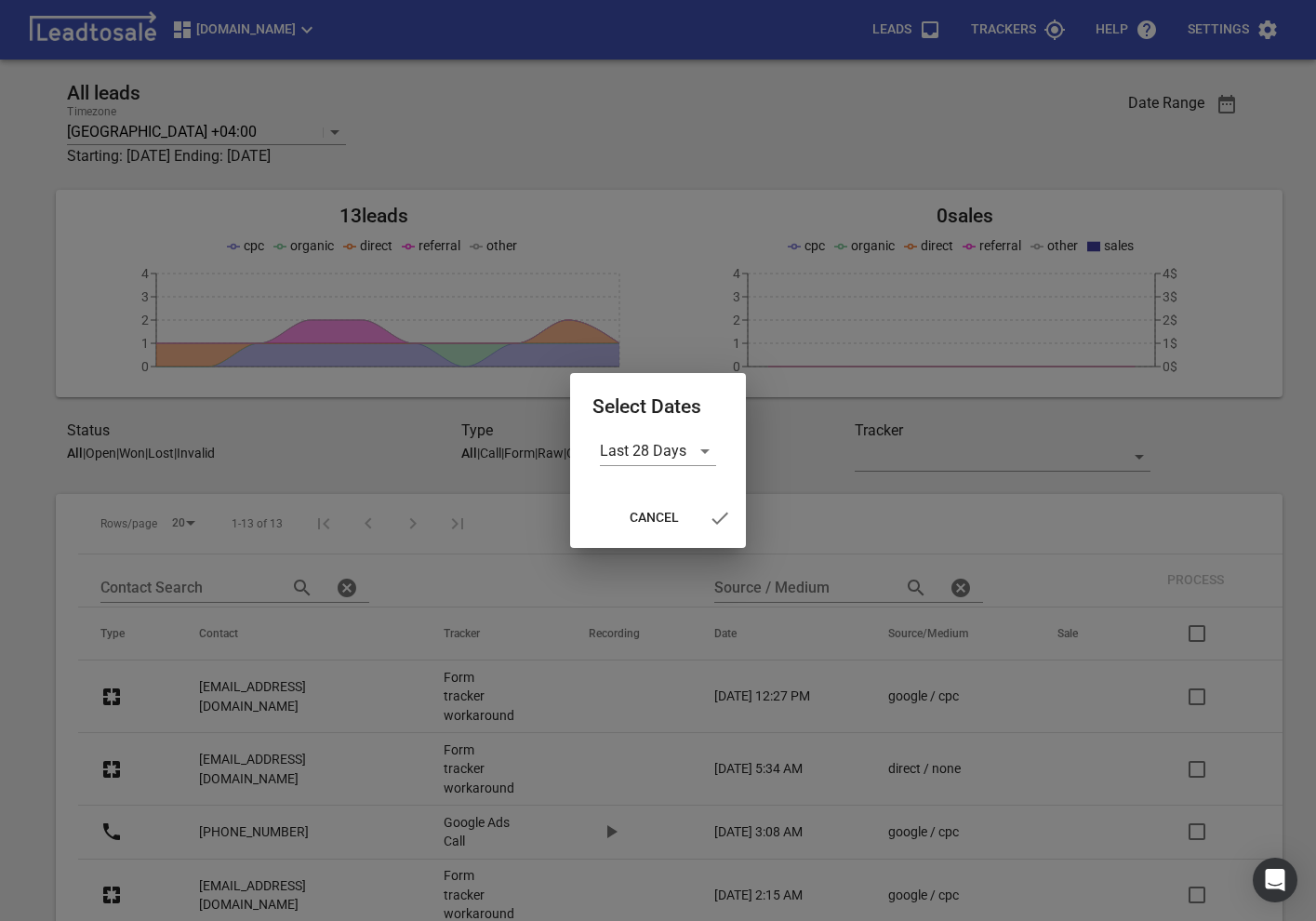 click at bounding box center [658, 460] 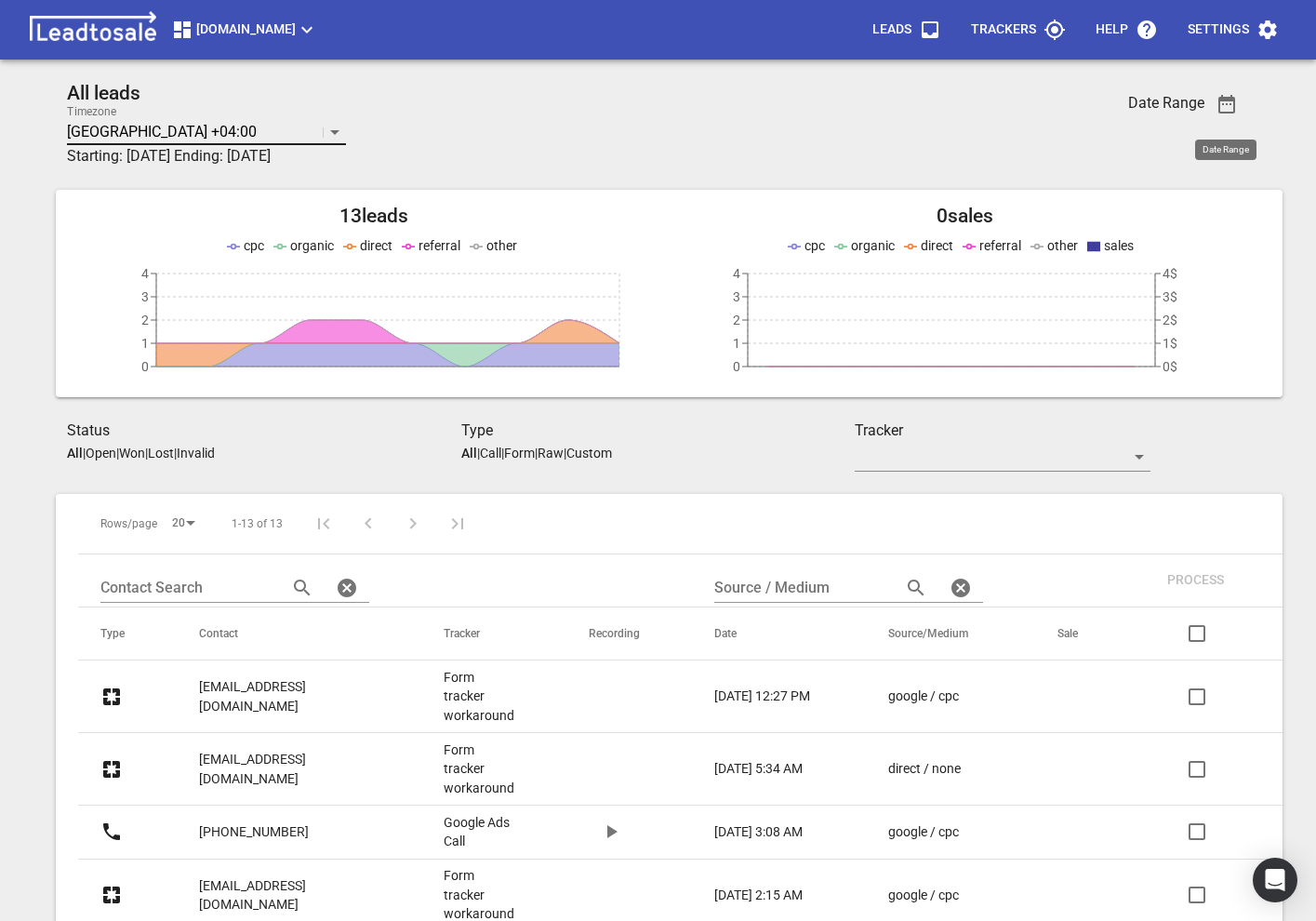 click 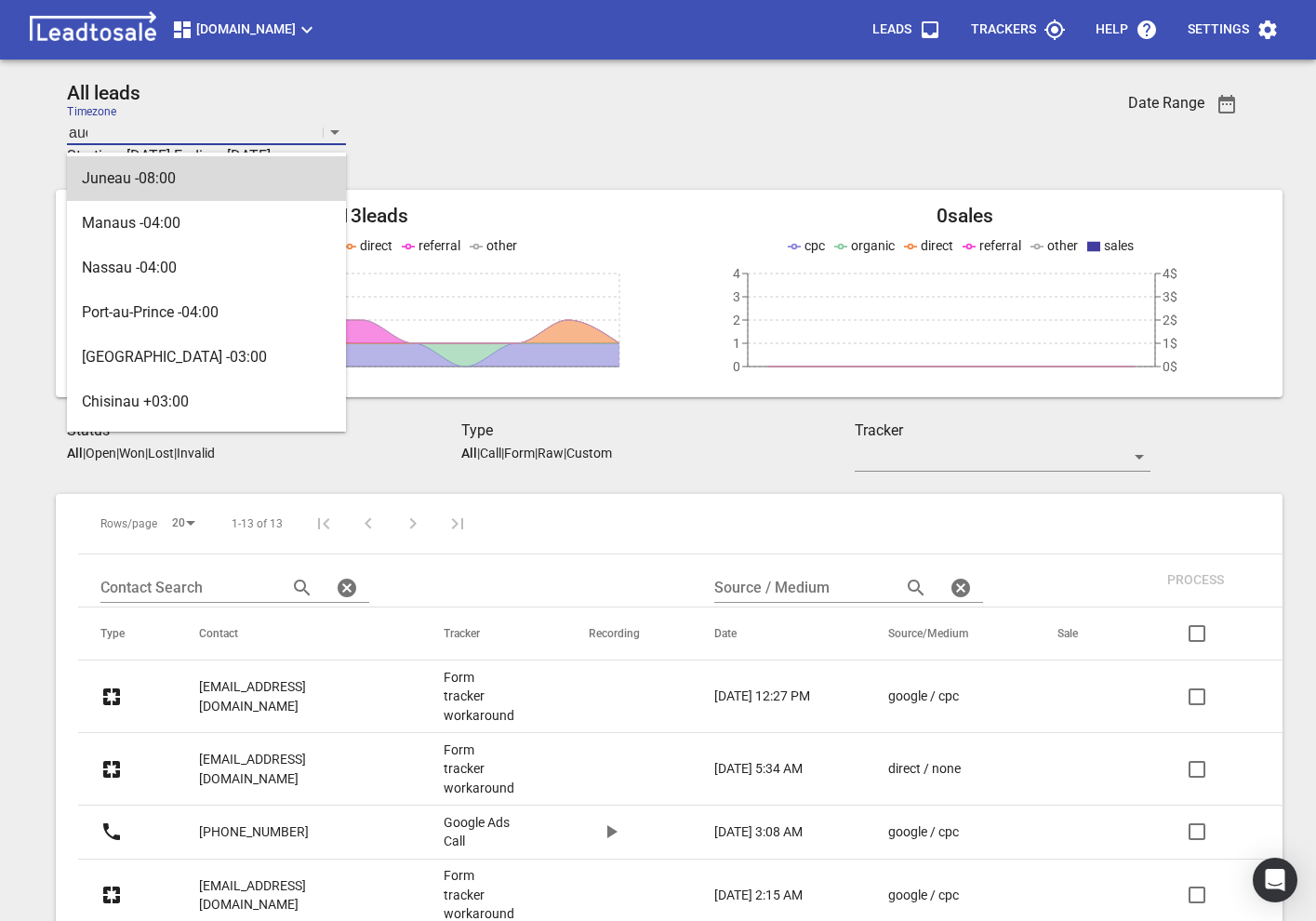 type on "auck" 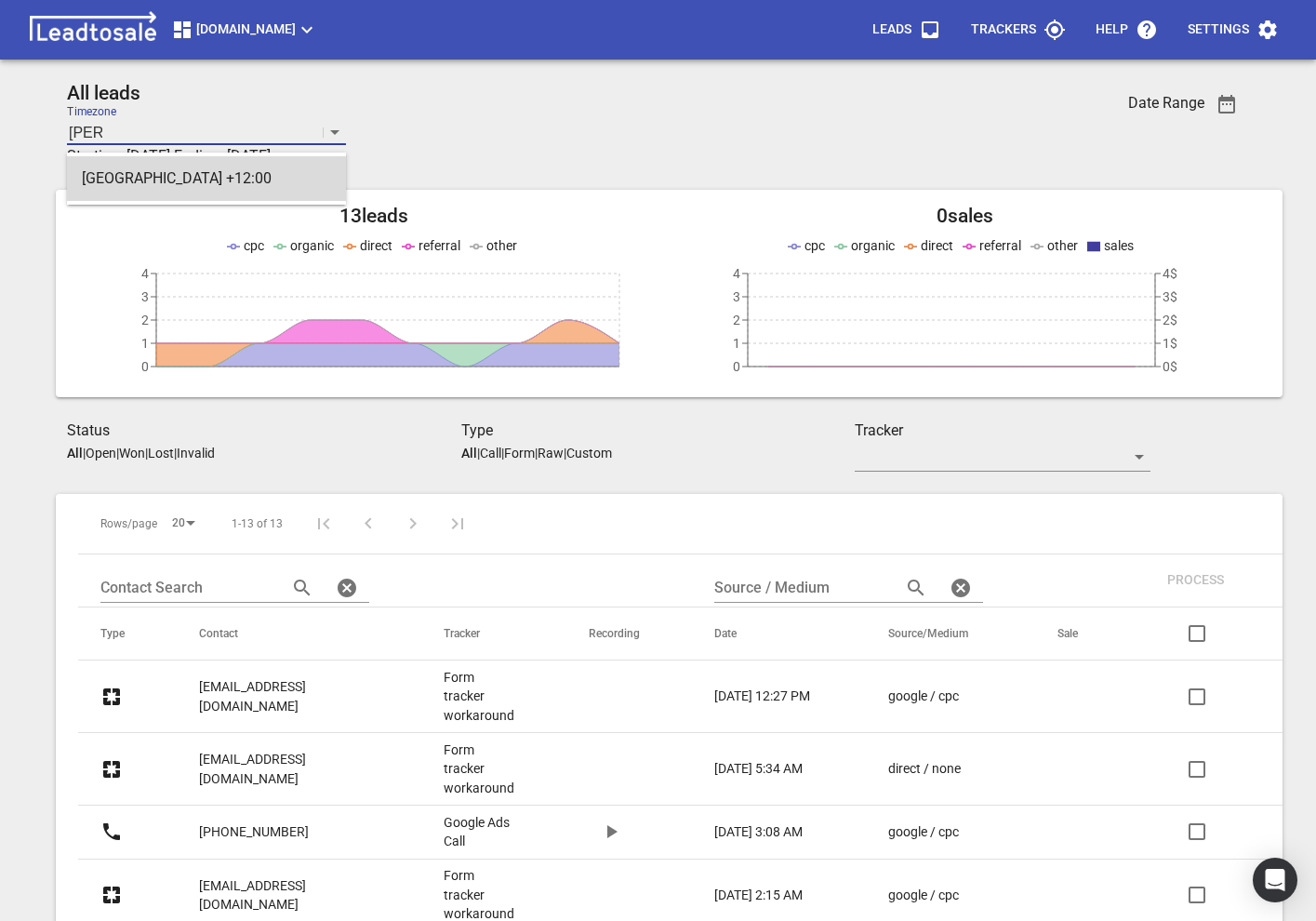 click on "Auckland +12:00" at bounding box center [206, 179] 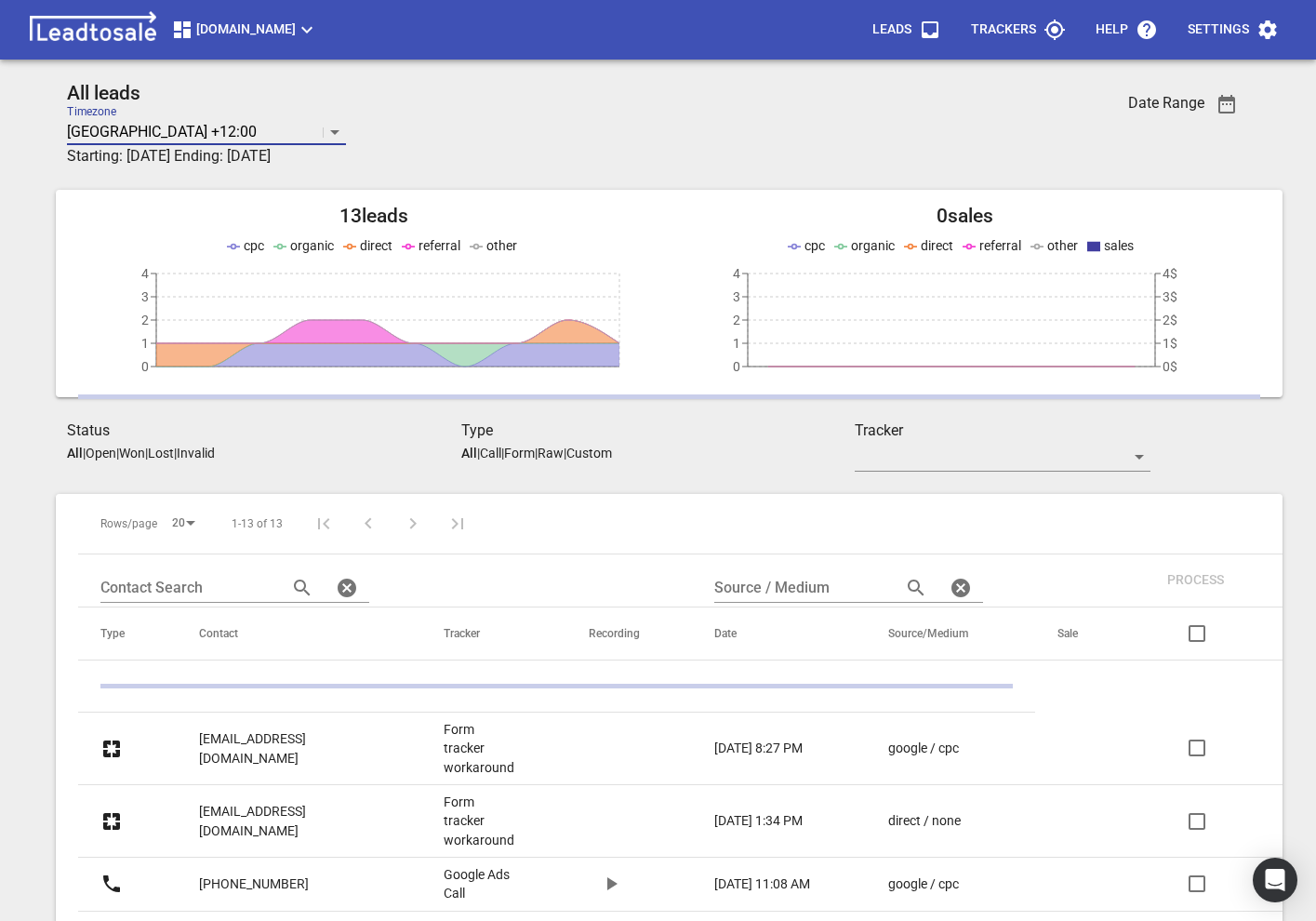 click 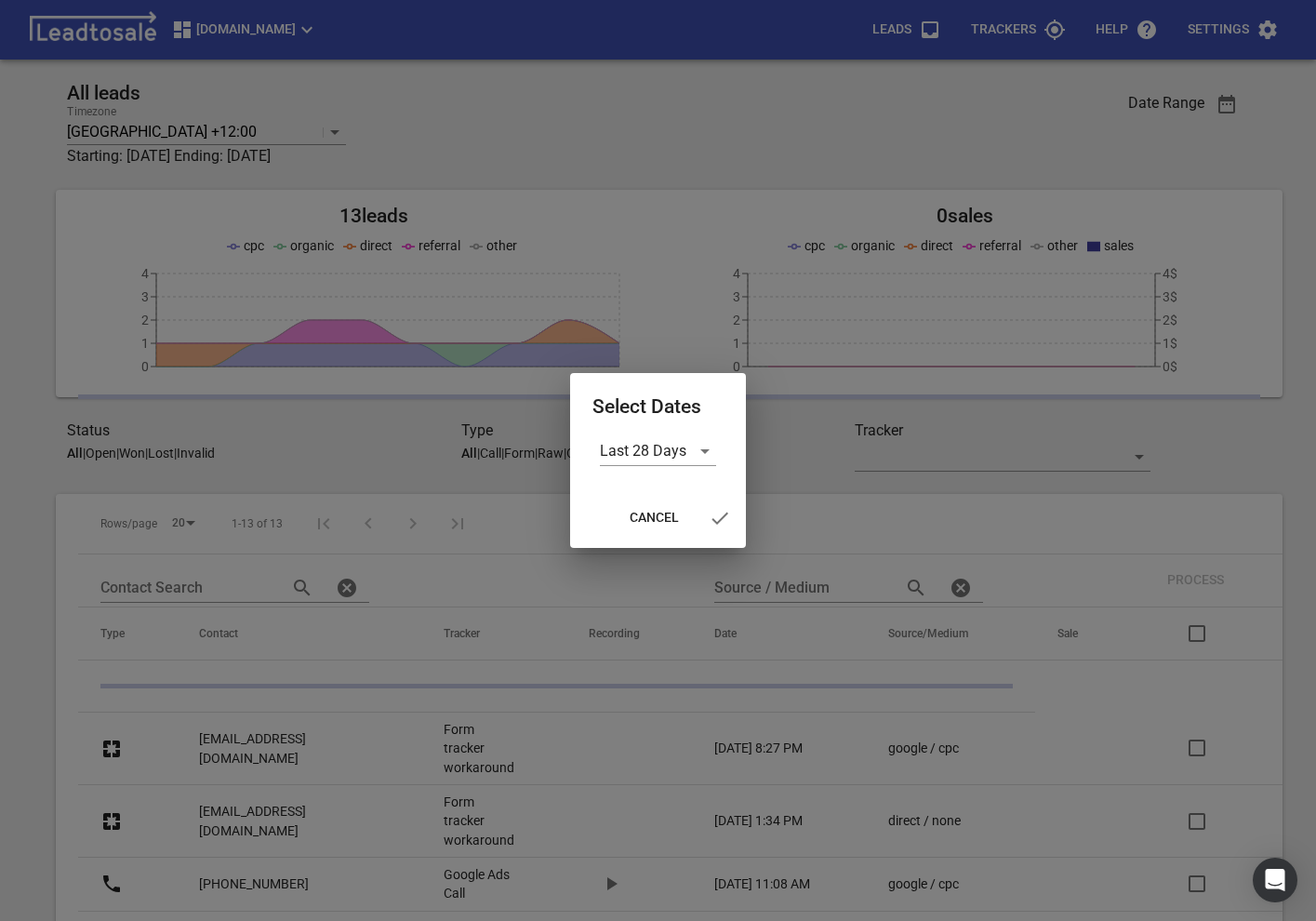 click on "Select Dates" at bounding box center (658, 405) 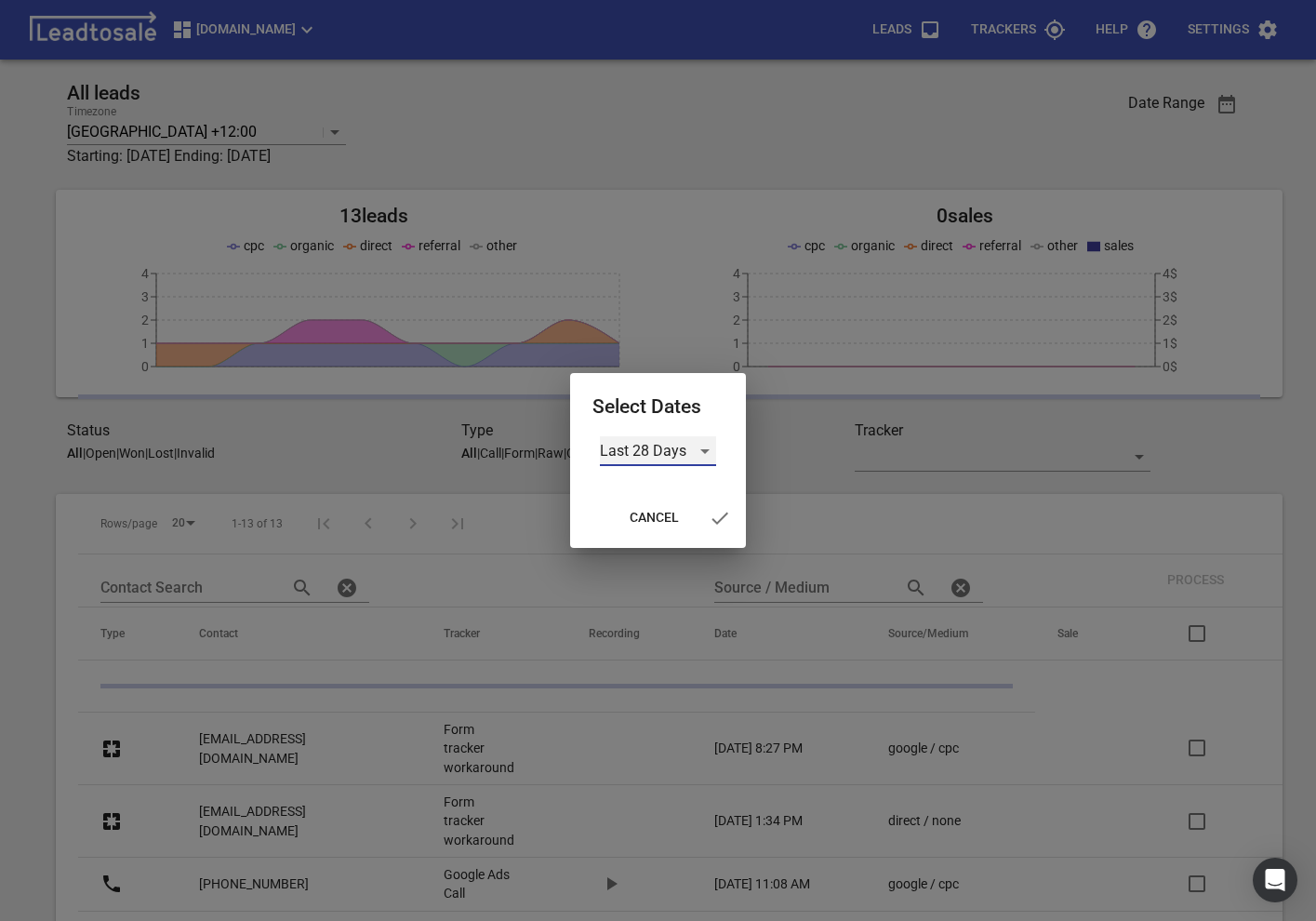 click on "Last 28 Days" at bounding box center (658, 451) 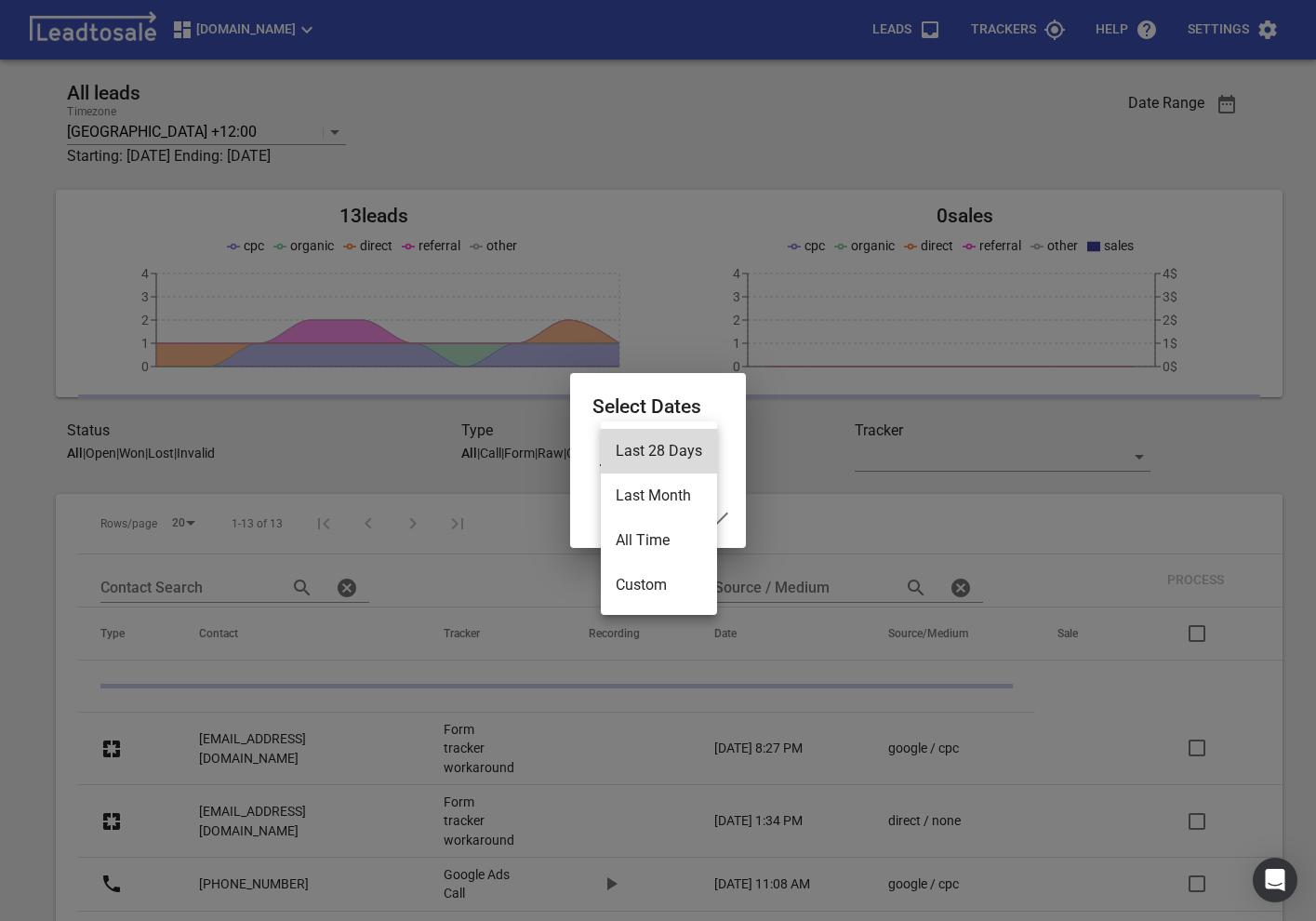 click on "All Time" at bounding box center [658, 541] 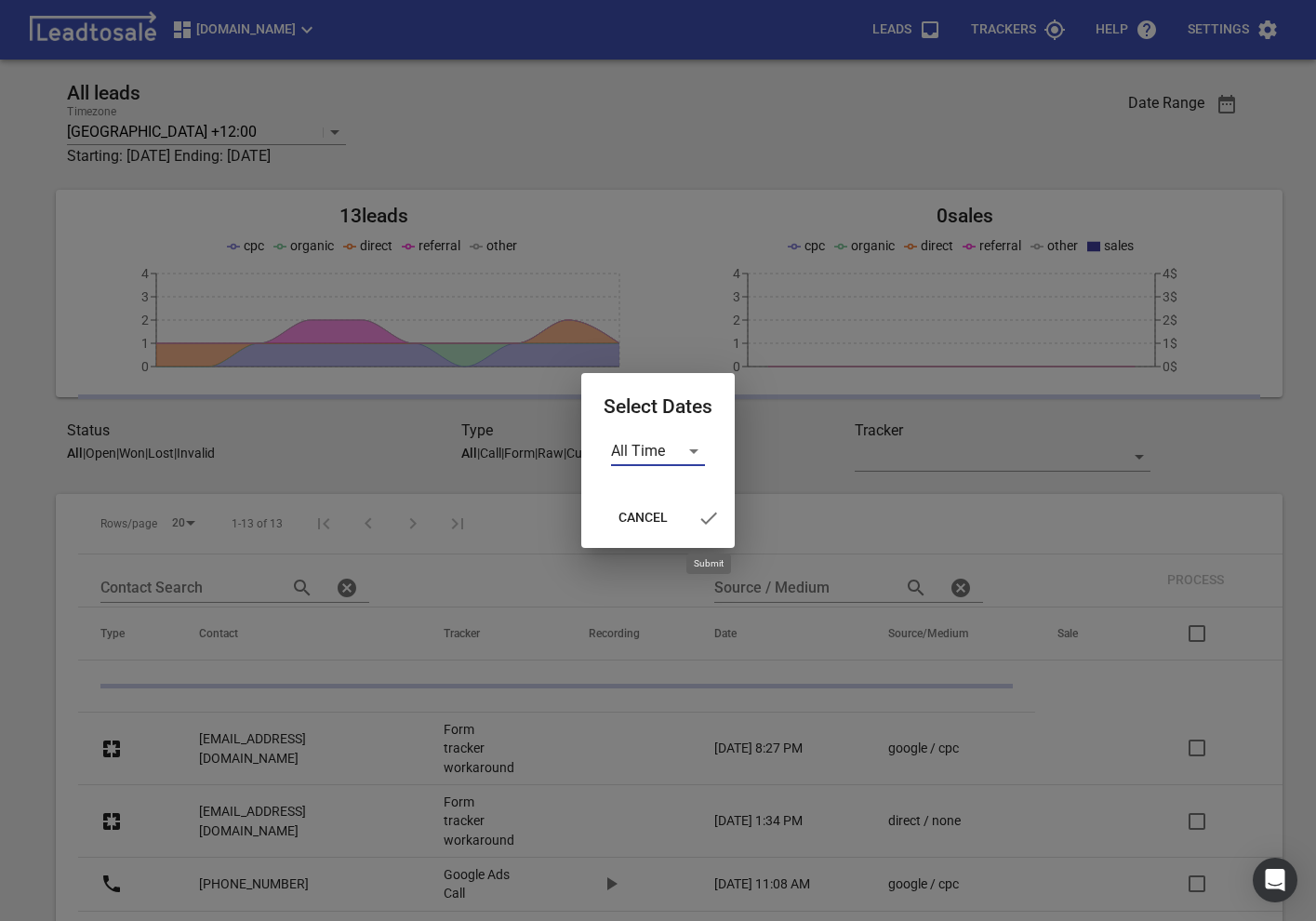 click 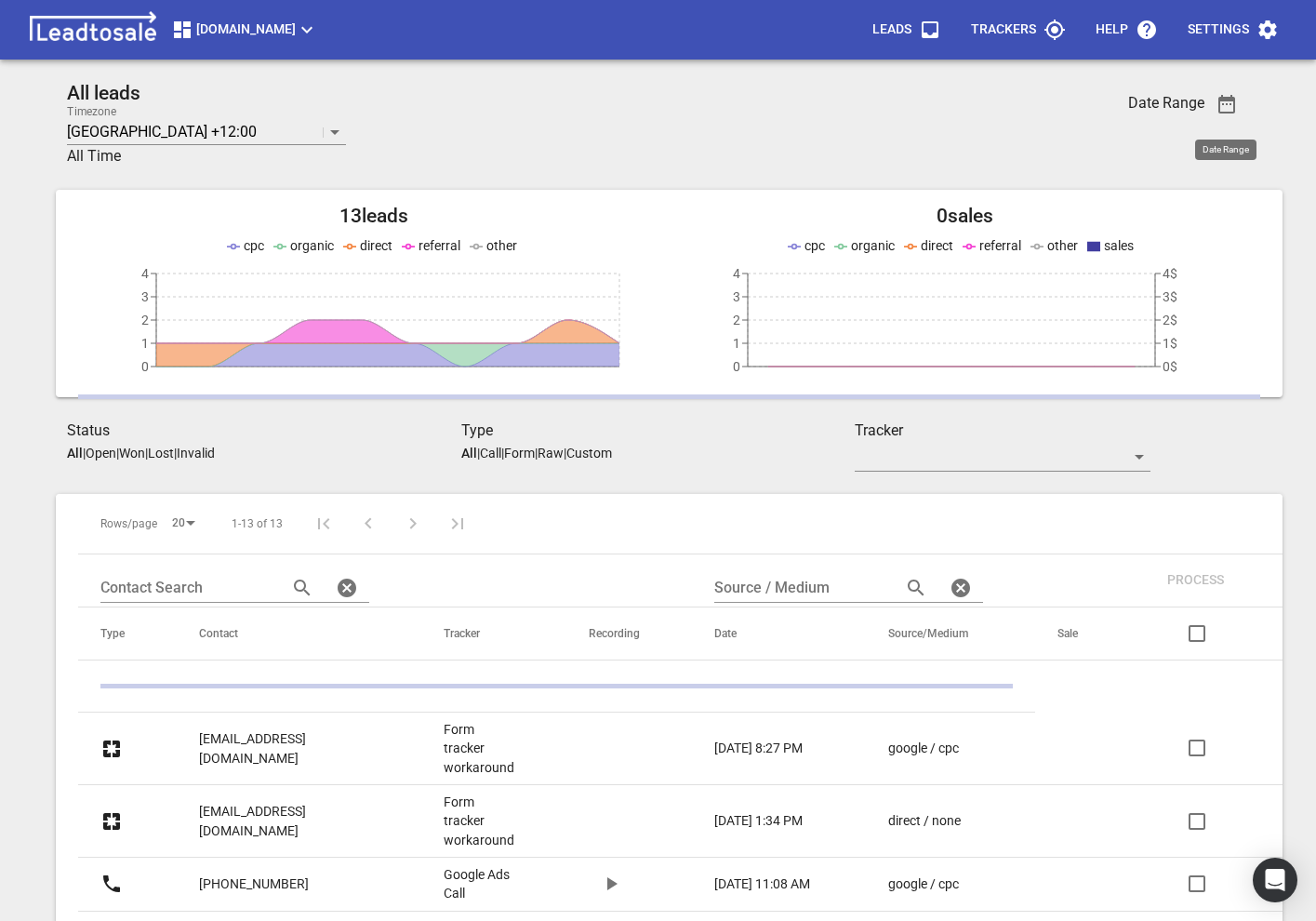 type 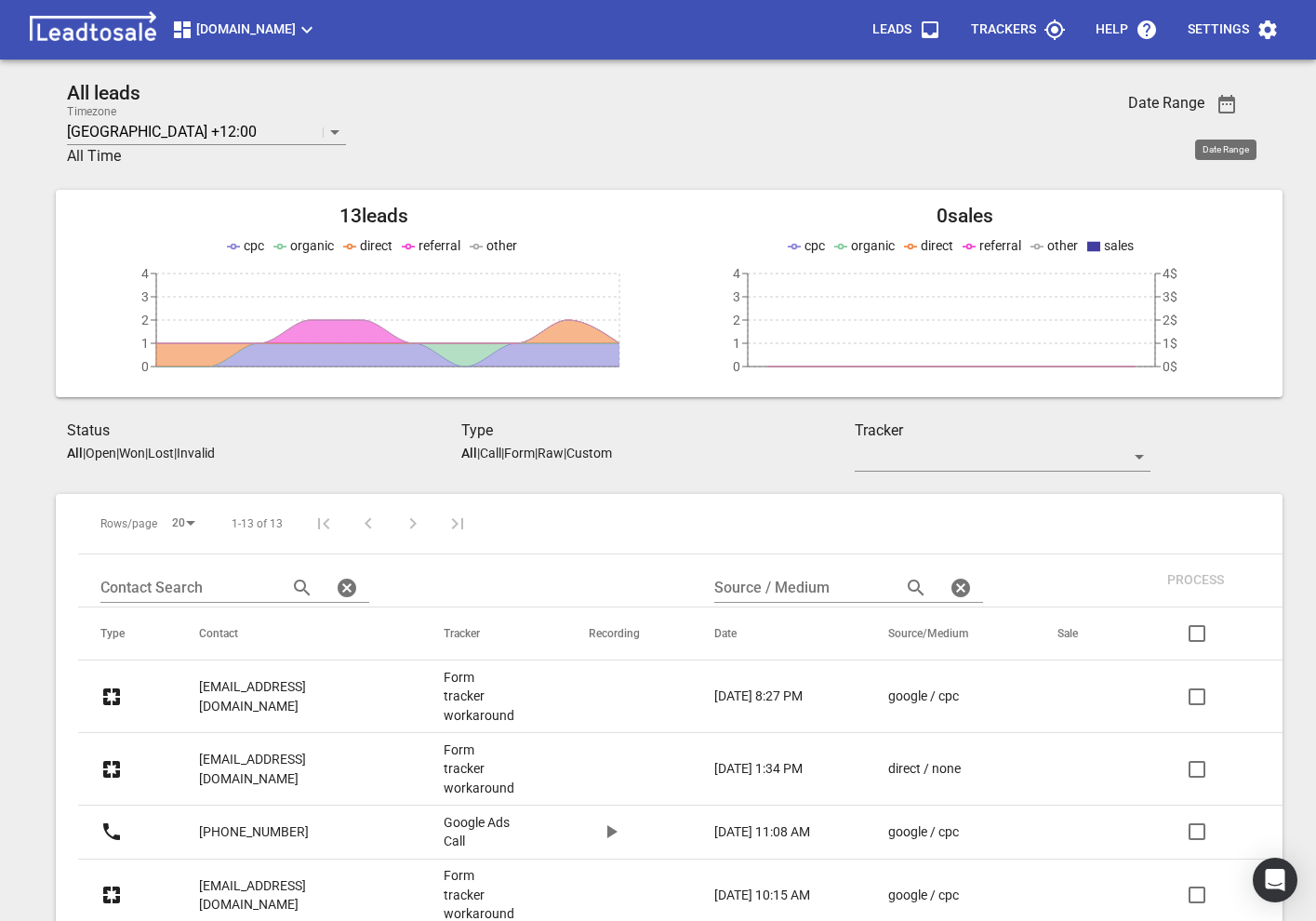 scroll, scrollTop: 433, scrollLeft: 0, axis: vertical 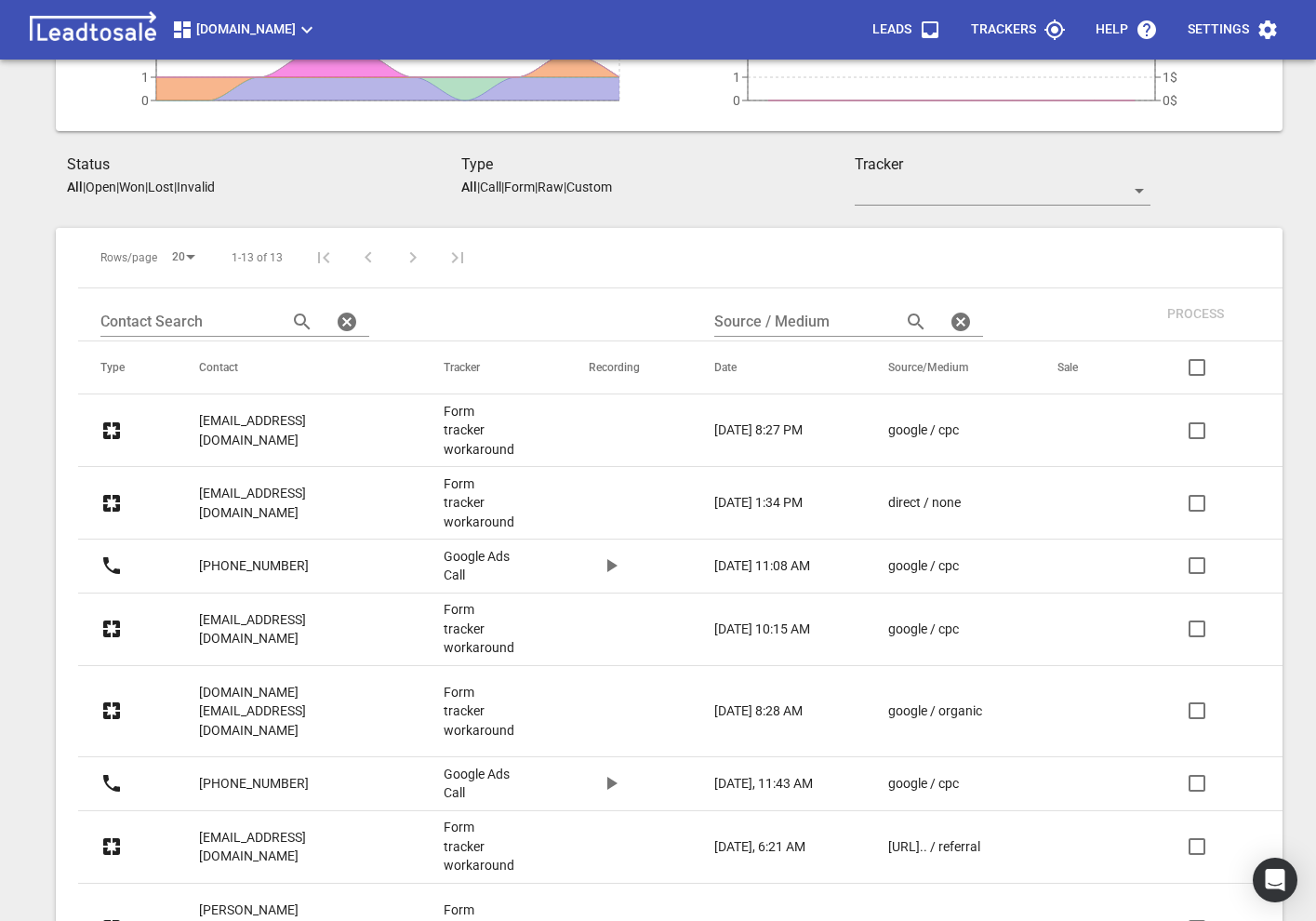 click on "[EMAIL_ADDRESS][DOMAIN_NAME]" at bounding box center (284, 430) 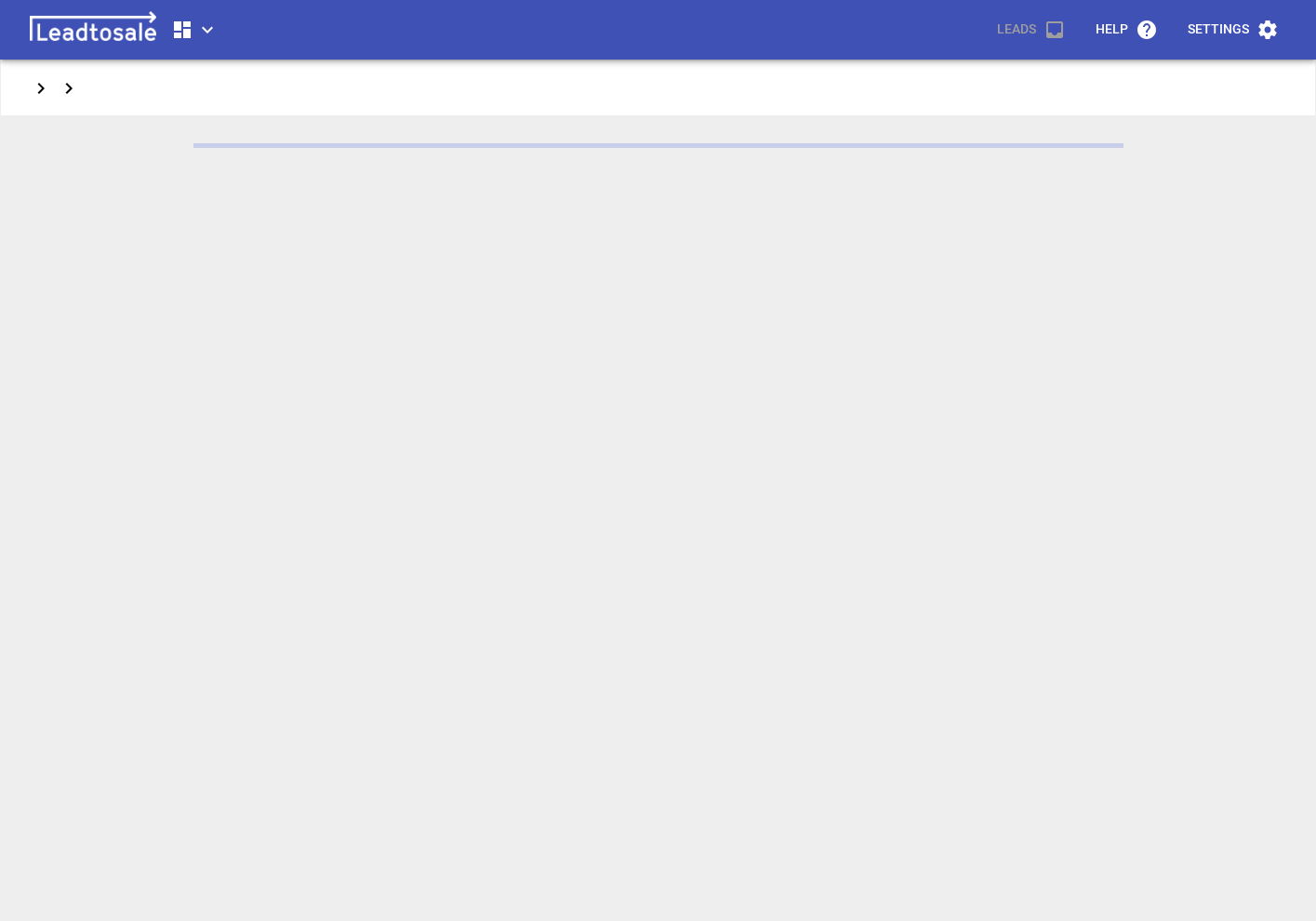 scroll, scrollTop: 0, scrollLeft: 0, axis: both 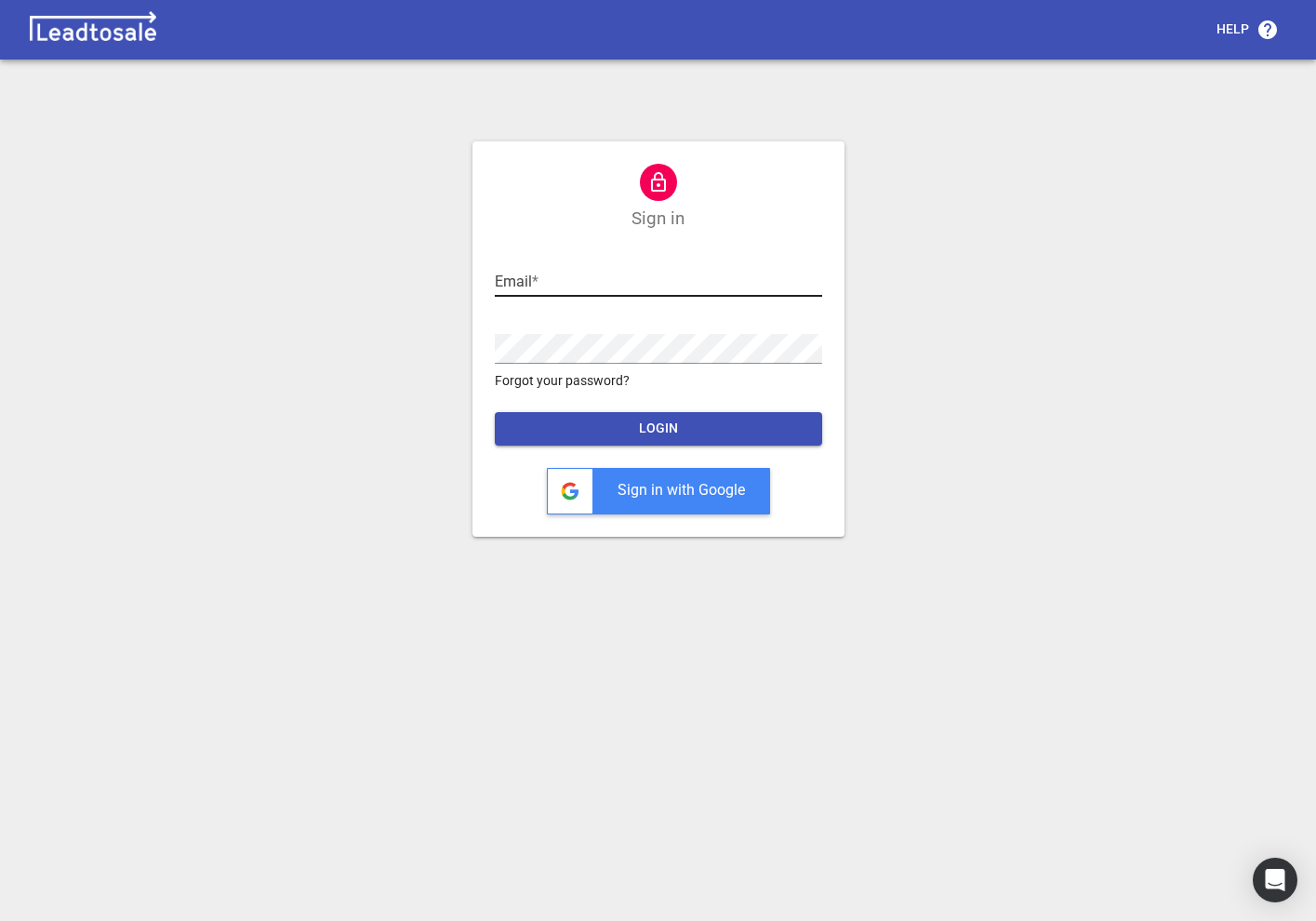click at bounding box center (658, 282) 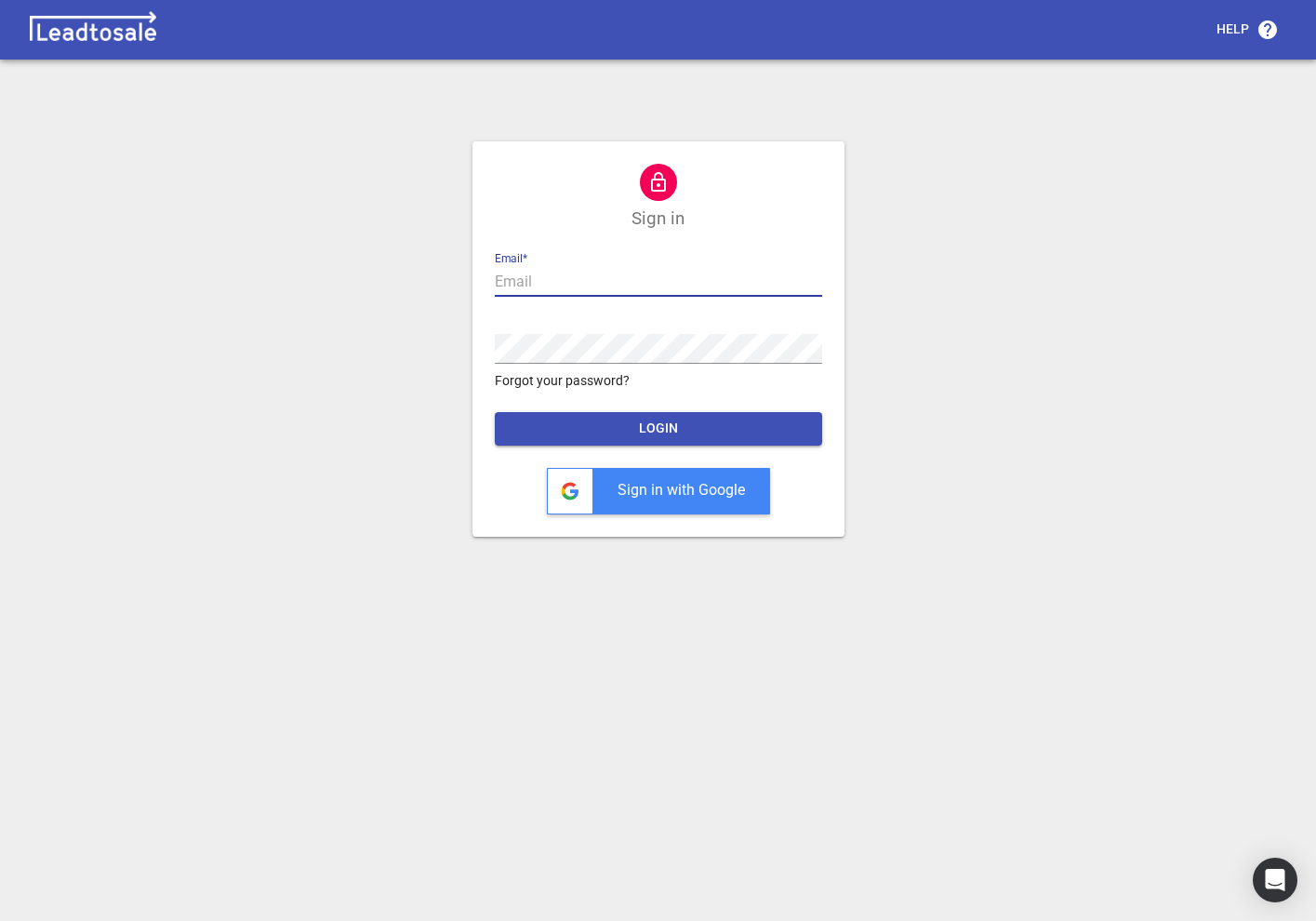 type on "[EMAIL_ADDRESS][DOMAIN_NAME]" 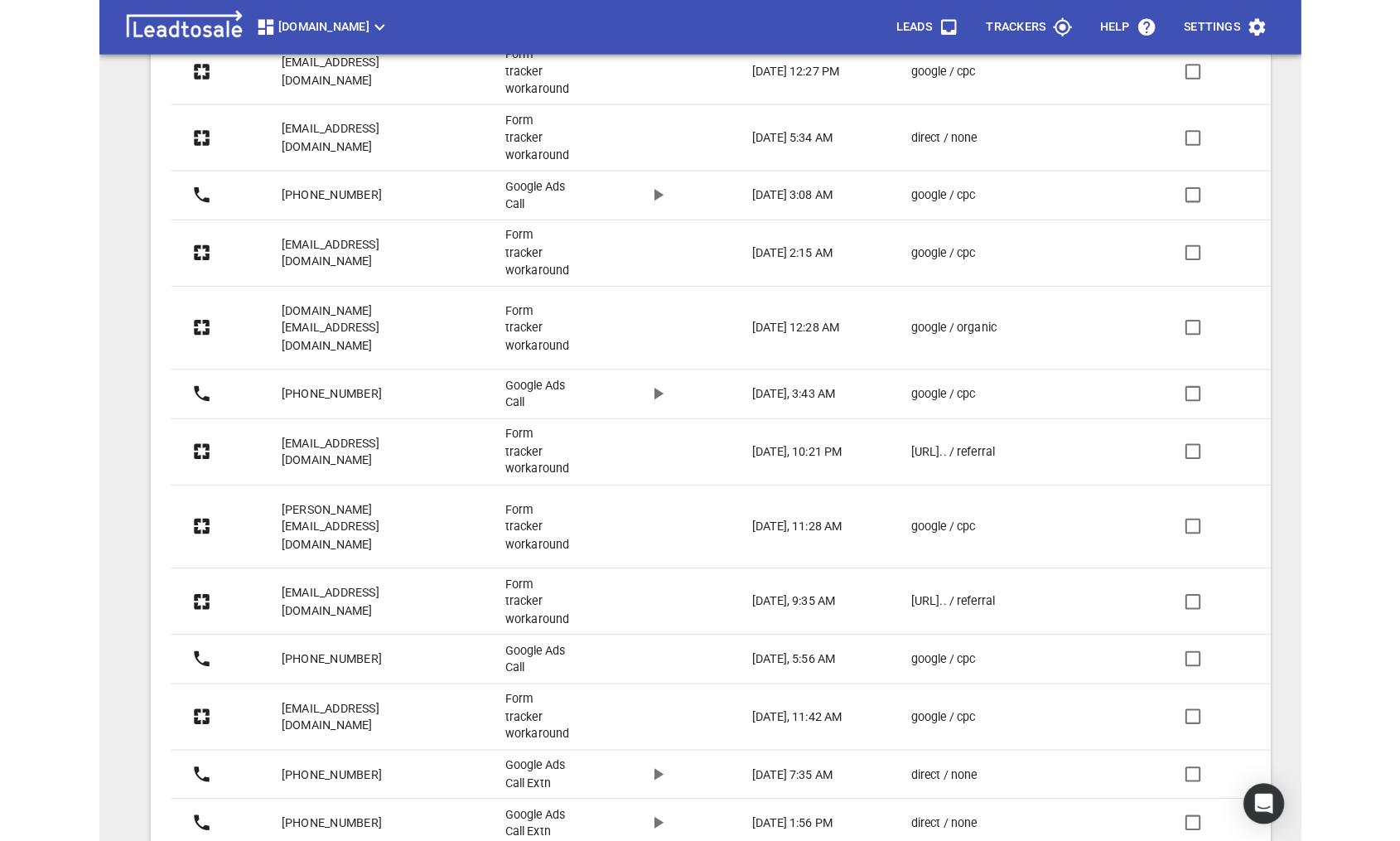 scroll, scrollTop: 0, scrollLeft: 0, axis: both 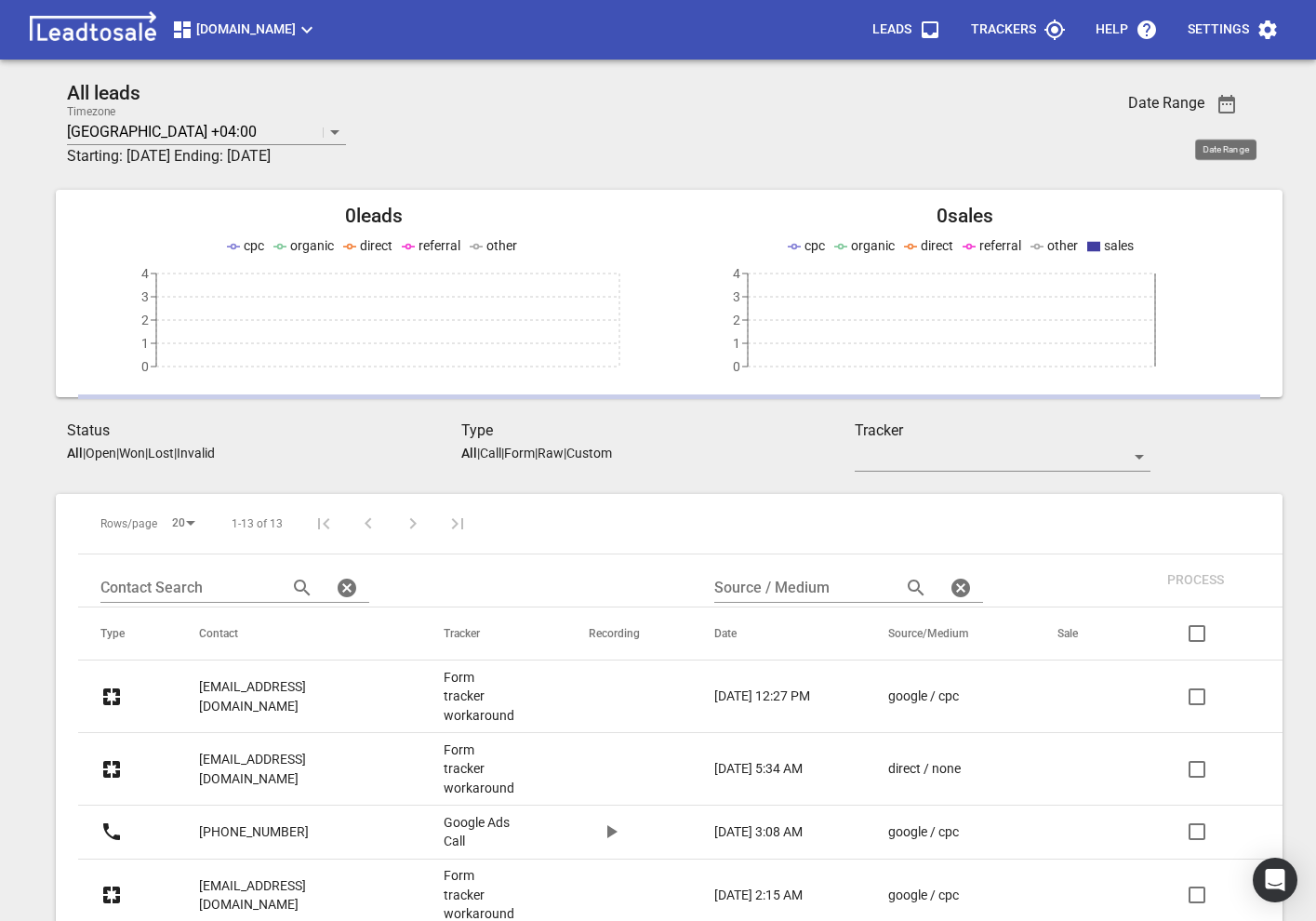 click at bounding box center [1227, 104] 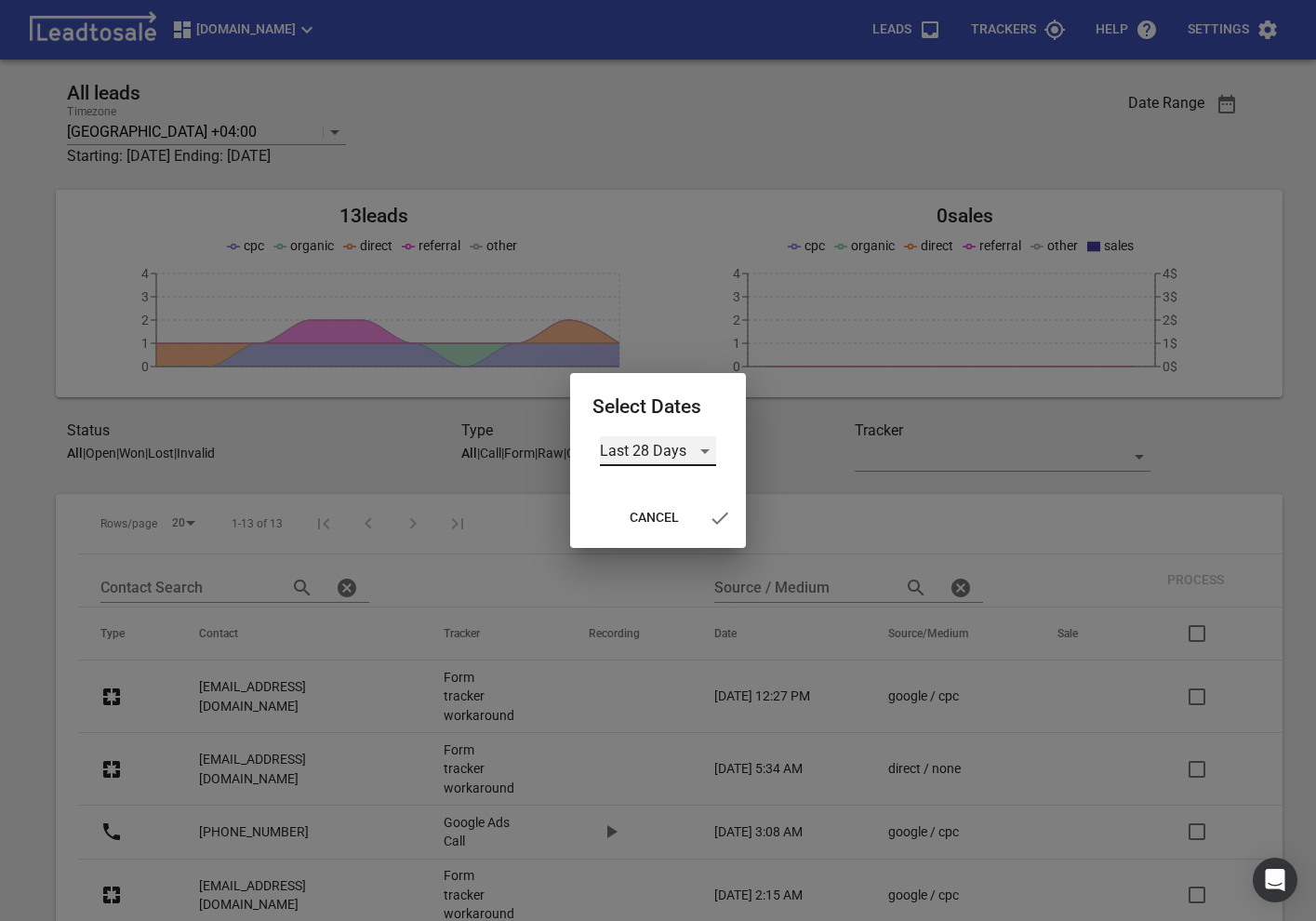 click on "Last 28 Days" at bounding box center (658, 451) 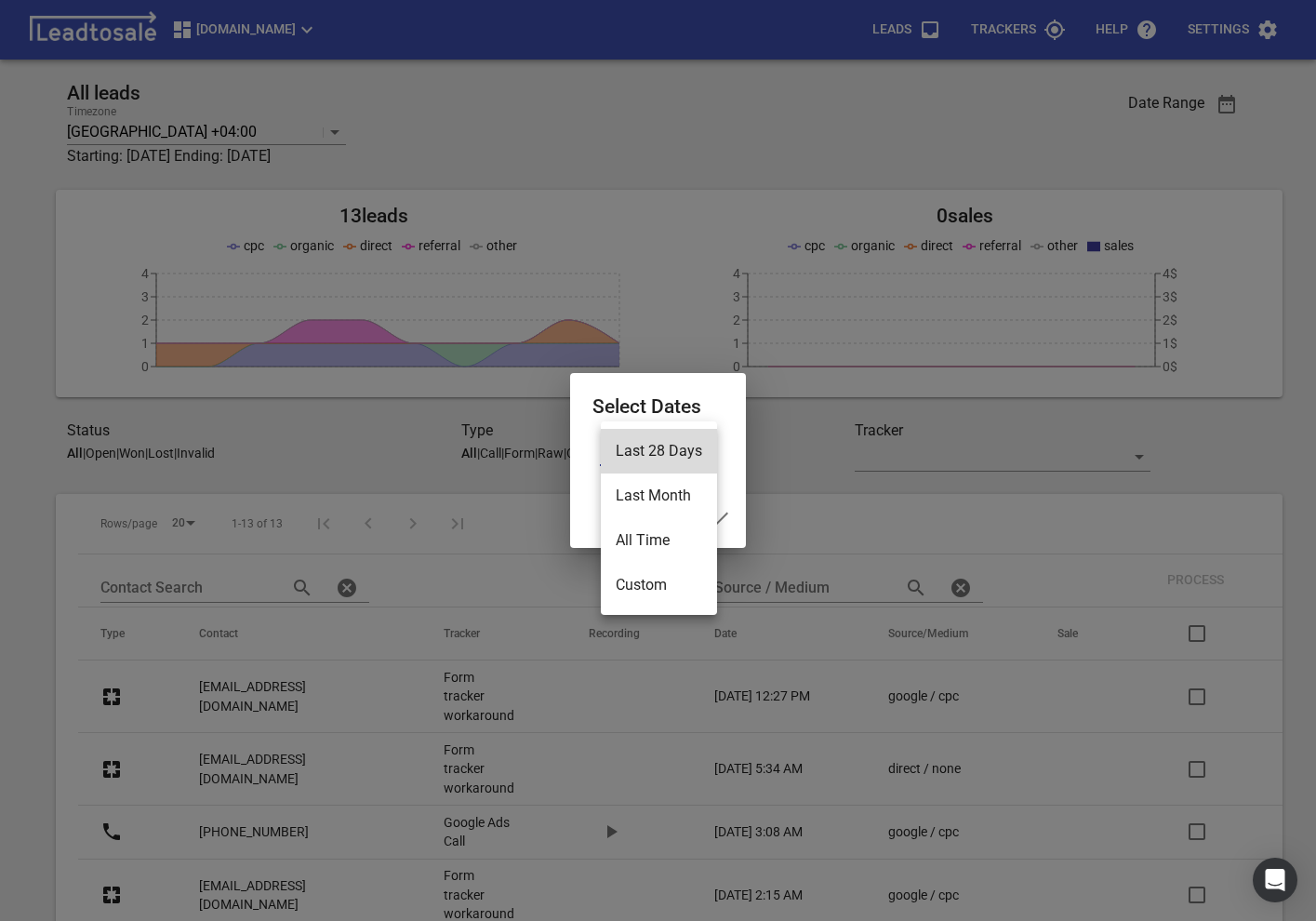 click on "All Time" at bounding box center [658, 541] 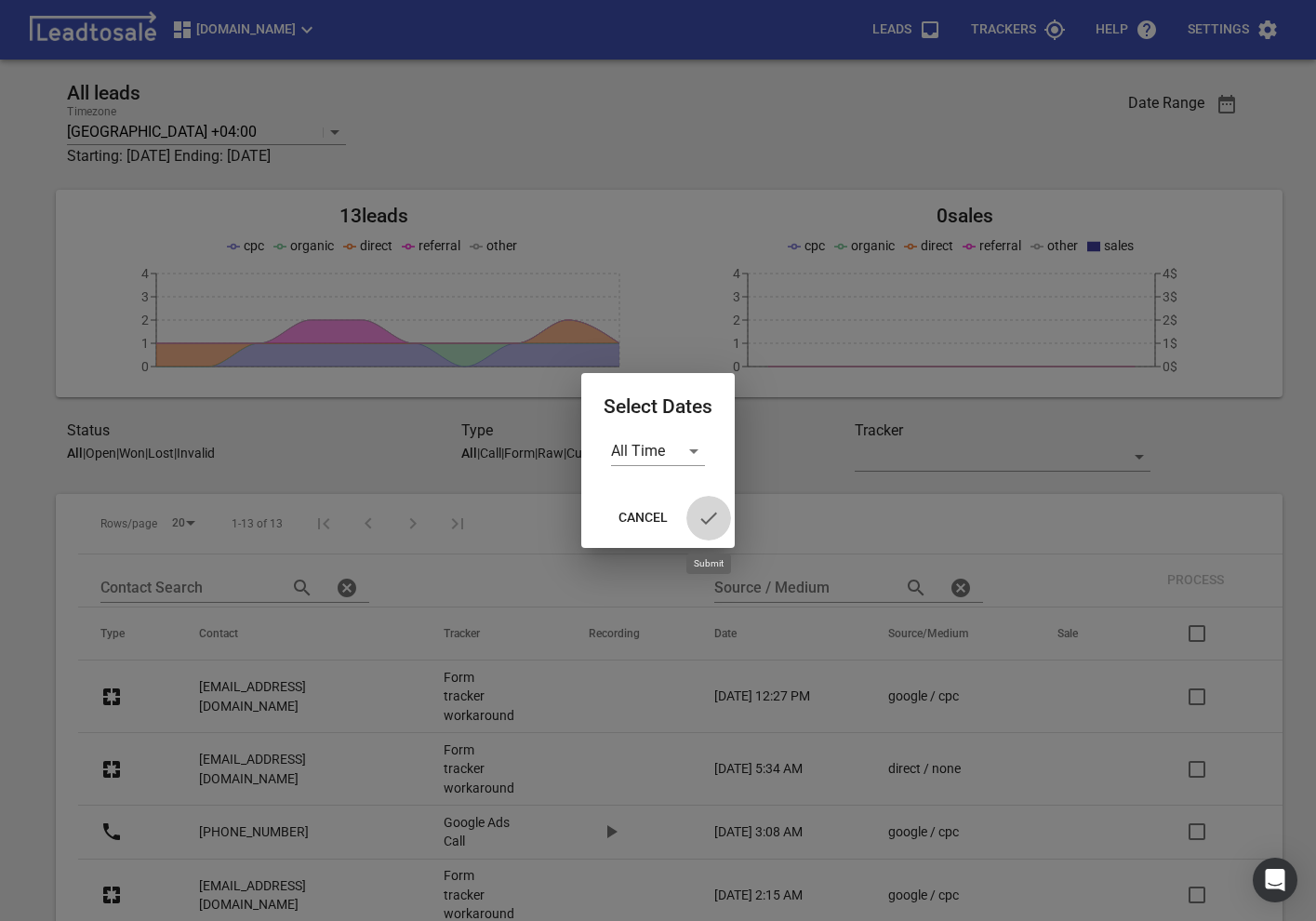 click 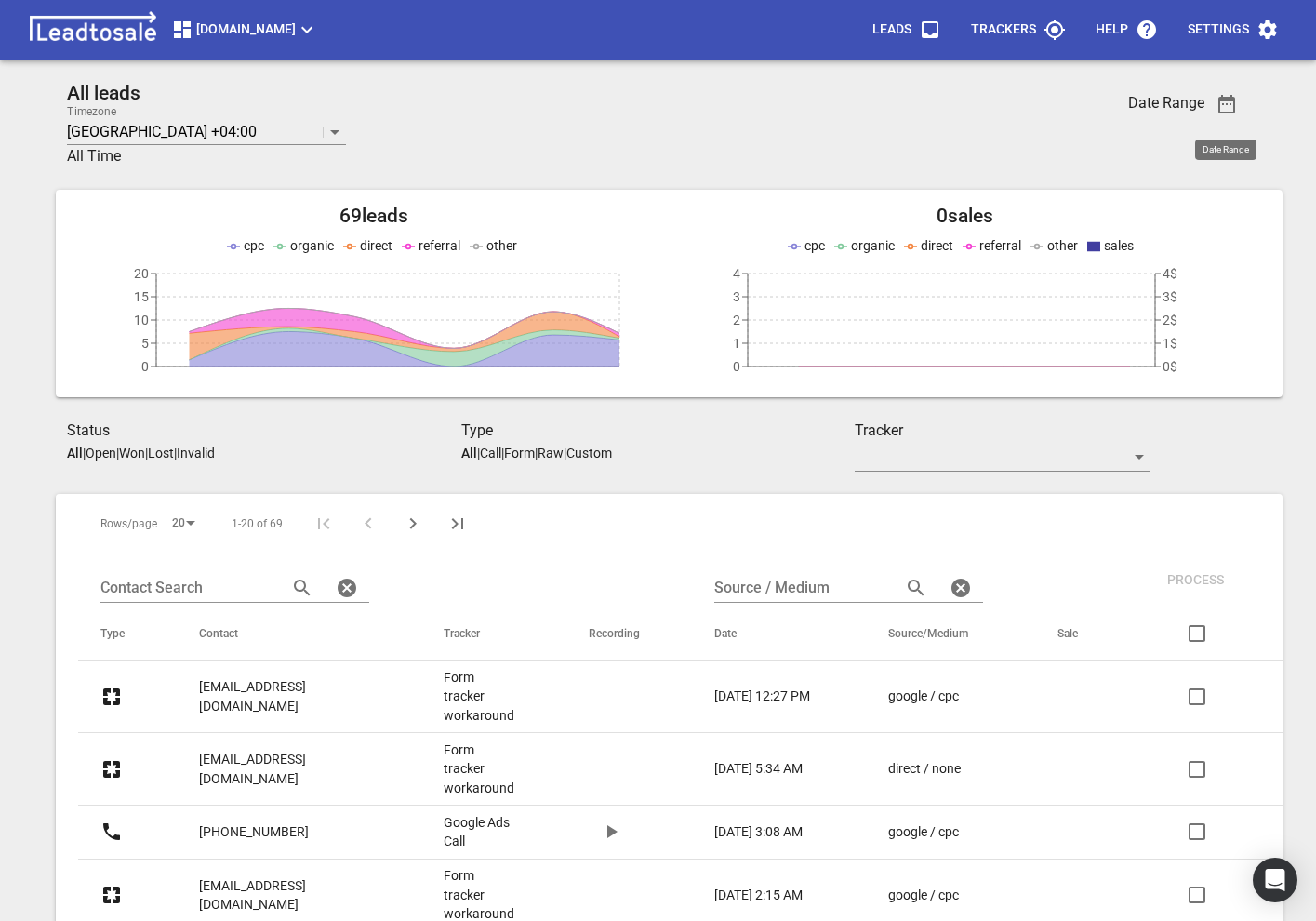 type 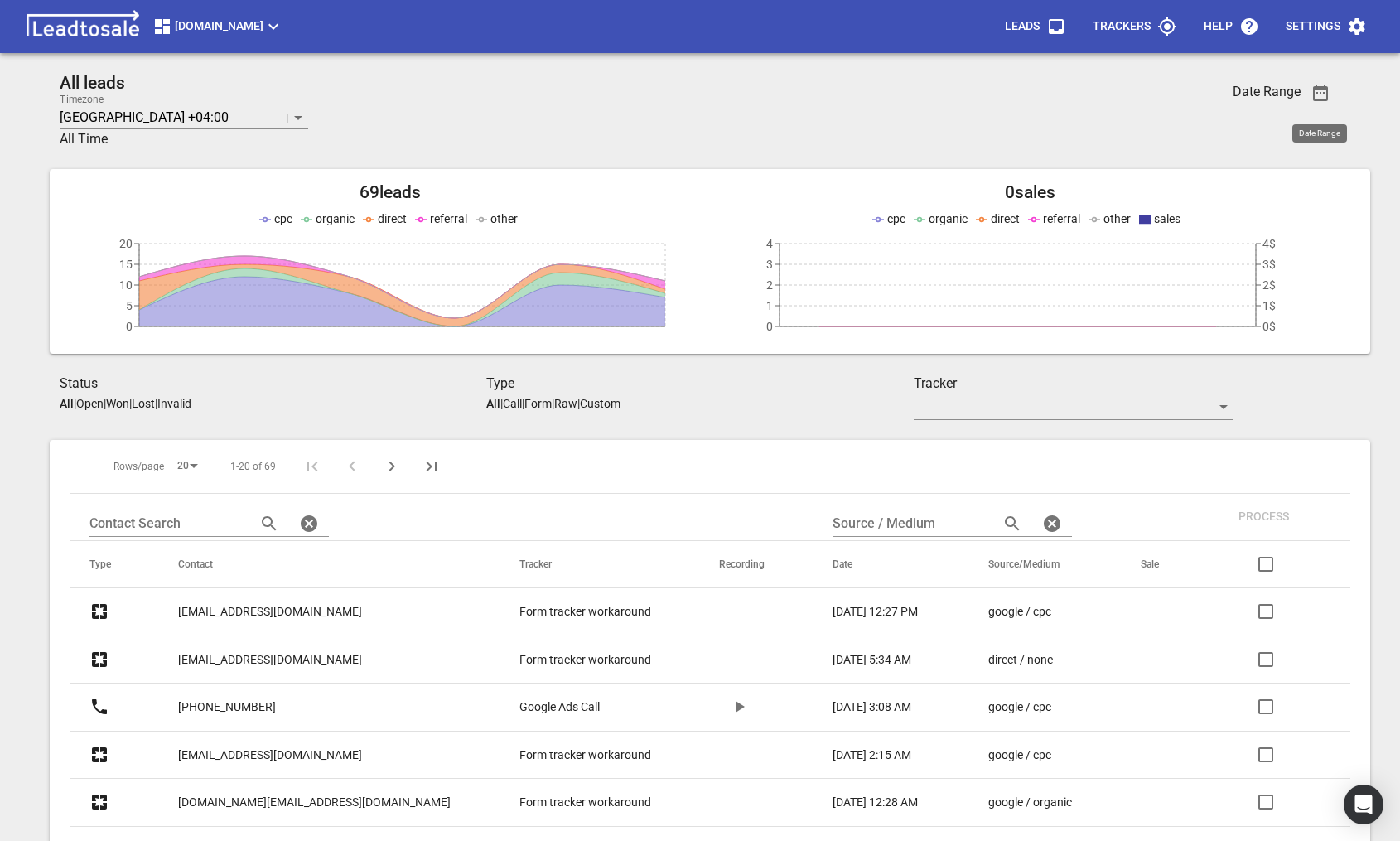 scroll, scrollTop: 779, scrollLeft: 0, axis: vertical 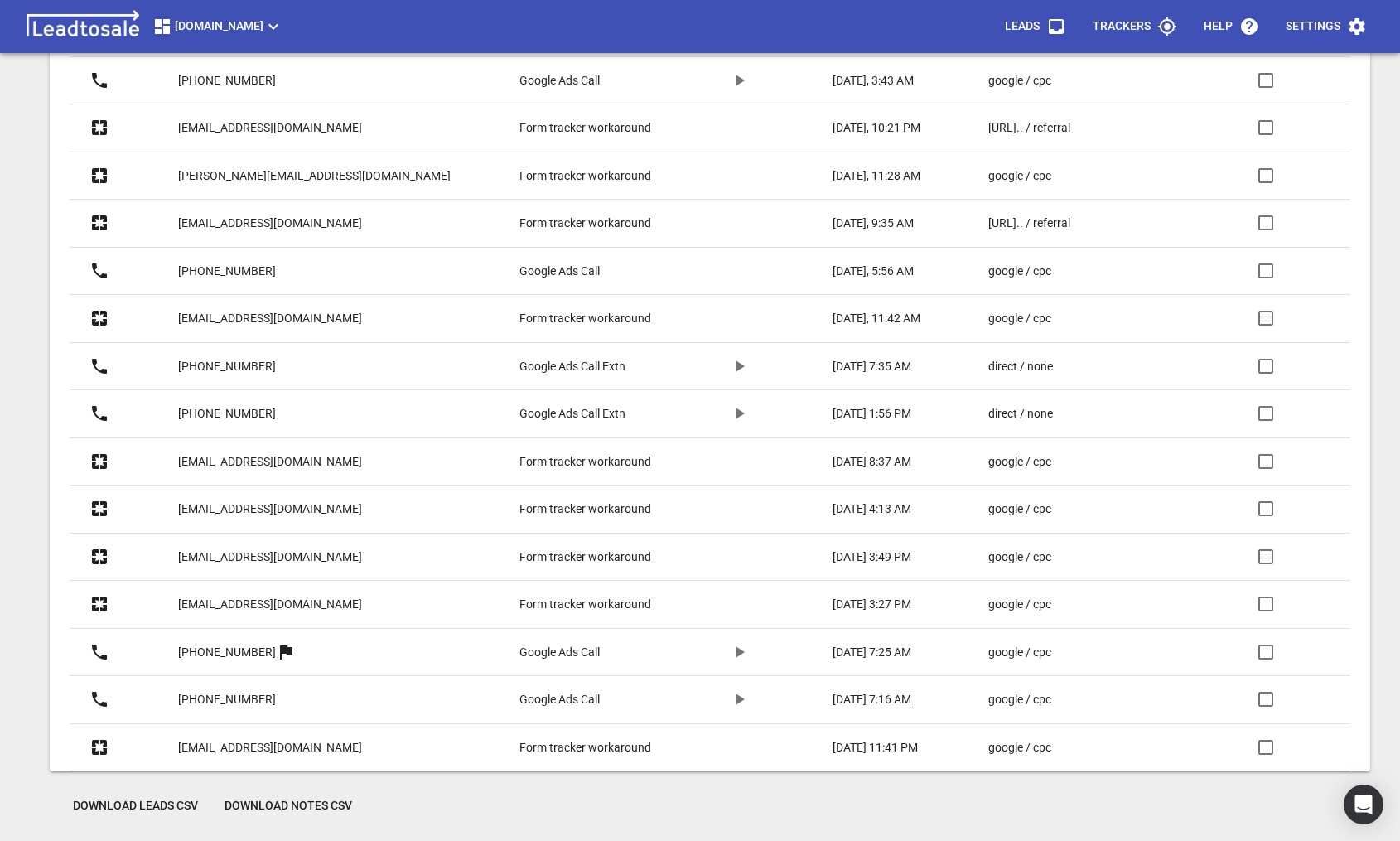 click on "Download Leads CSV" at bounding box center [135, 806] 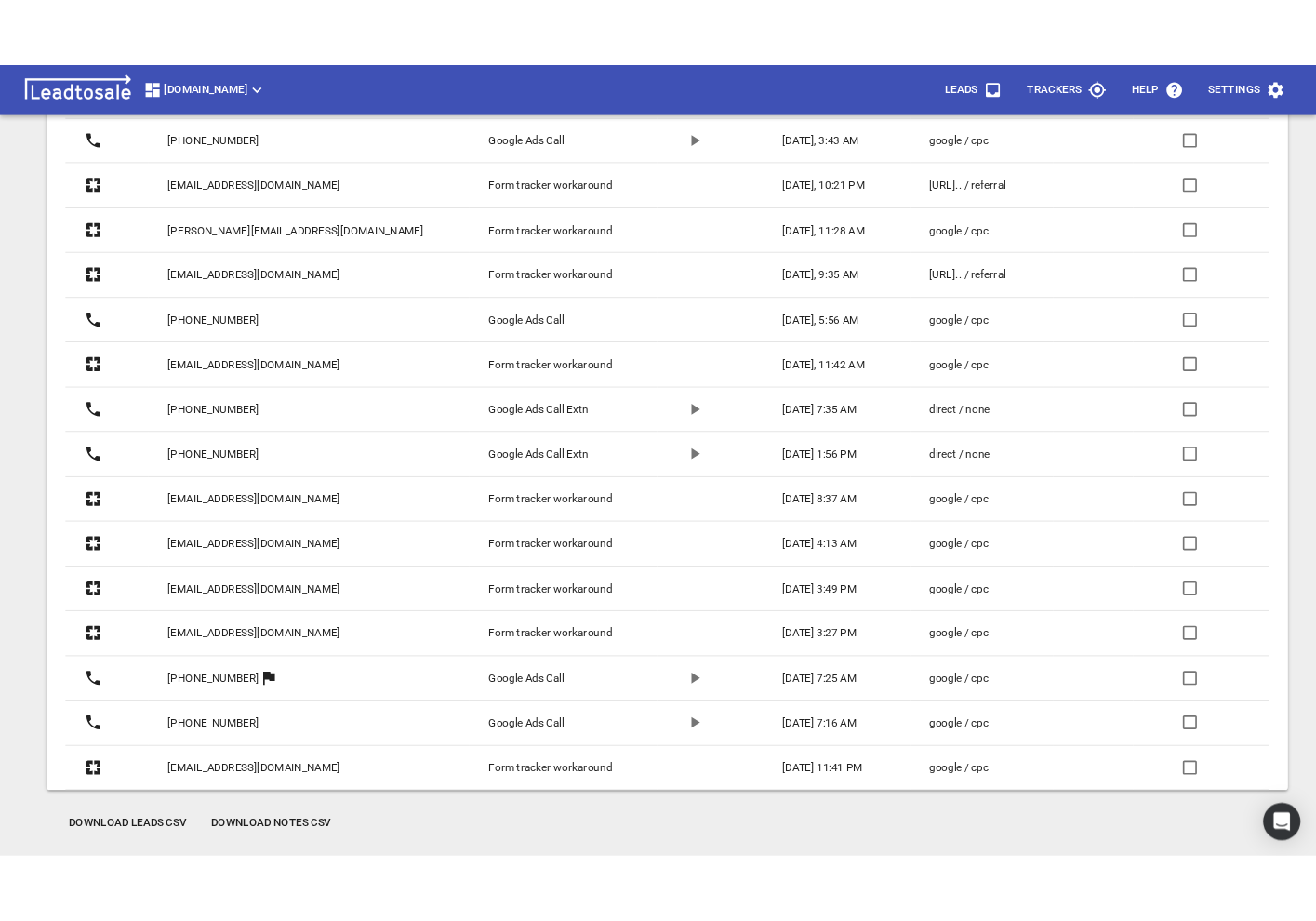 scroll, scrollTop: 916, scrollLeft: 0, axis: vertical 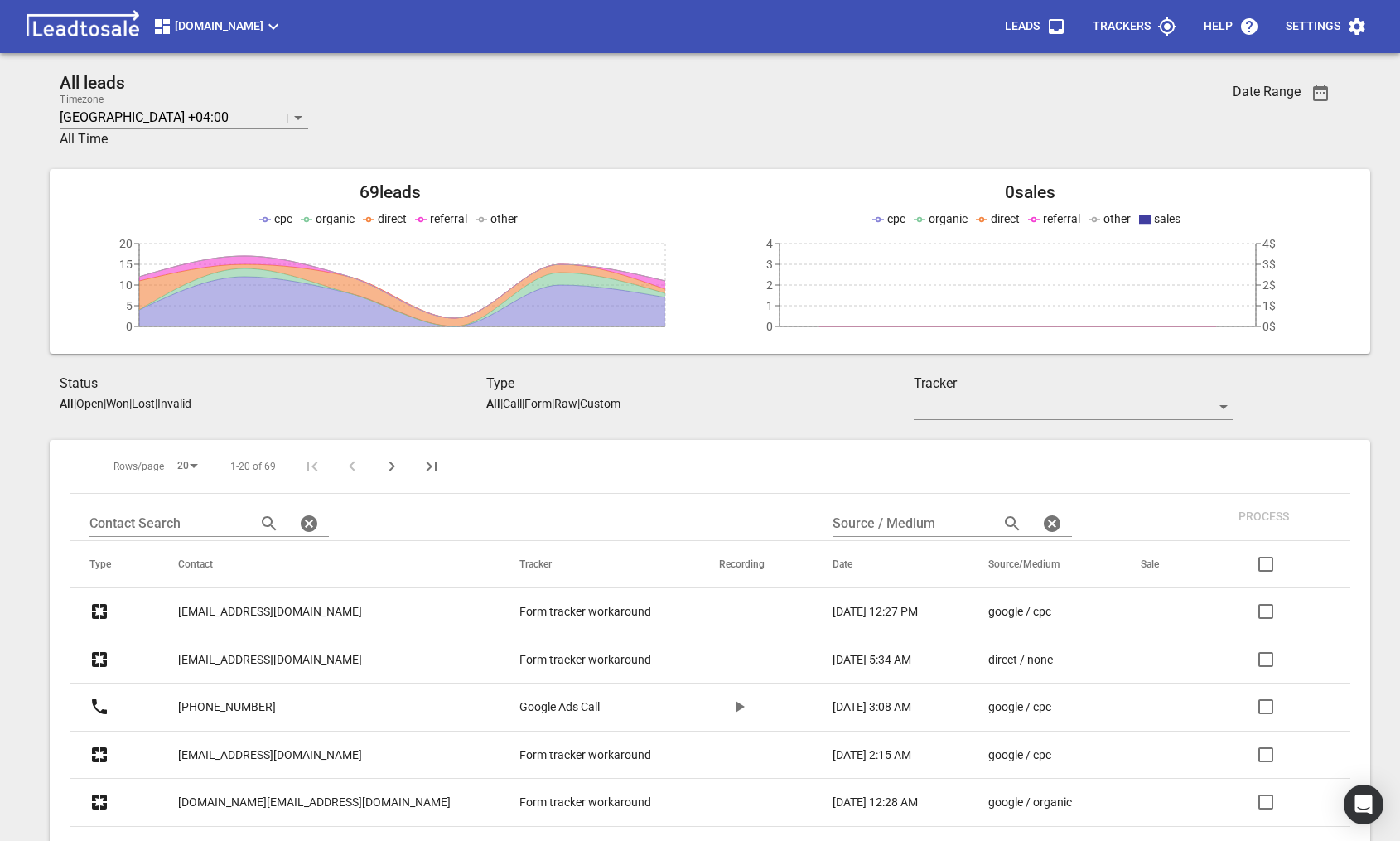 drag, startPoint x: 346, startPoint y: 198, endPoint x: 512, endPoint y: 198, distance: 166 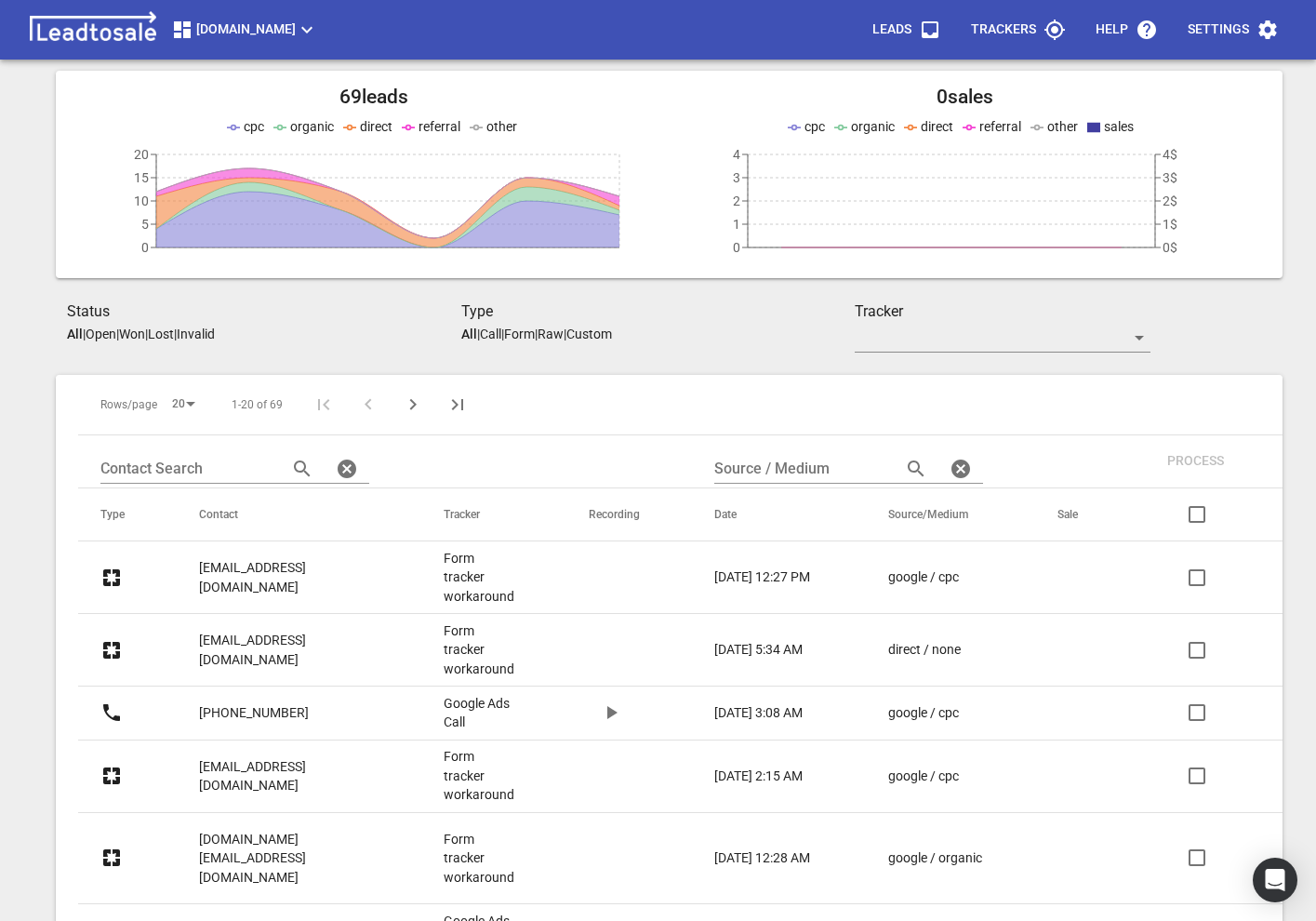 scroll, scrollTop: 0, scrollLeft: 0, axis: both 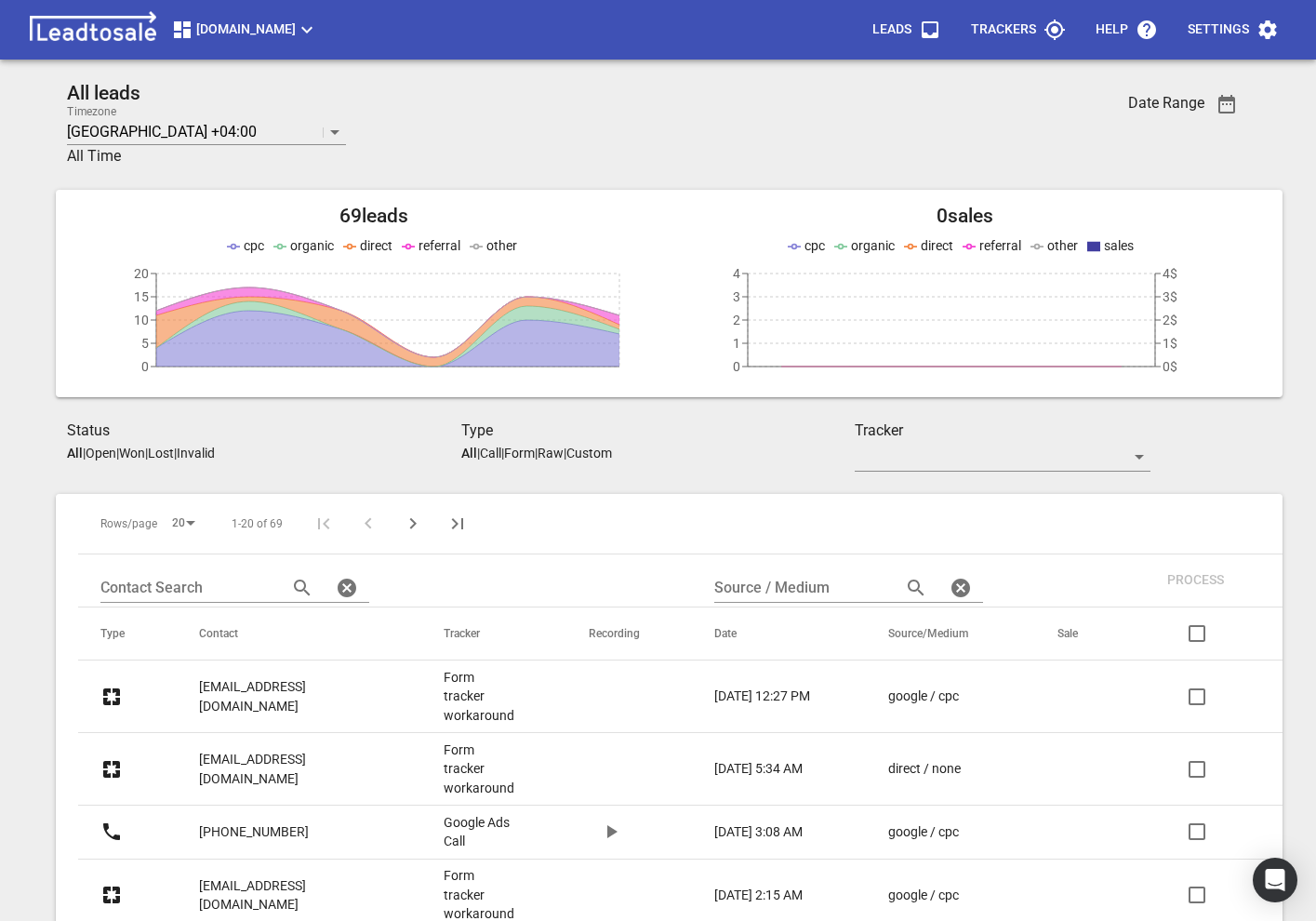 click on "All leads Timezone [GEOGRAPHIC_DATA] +04:00 All Time Date Range 69  leads 0 5 10 15 20 cpc organic direct referral other 2025-05 0  sales 0 1 2 3 4 0$ 1$ 2$ 3$ 4$ cpc organic direct referral other sales undefined Status All  |  Open  |  Won  |  Lost  |  Invalid Type All  |  Call  |  Form  |  Raw  |  Custom Tracker ​ Rows/page 20 1-20 of 69 Contact Search Source / Medium Process Type Contact Tracker Recording Date Source/Medium Sale [EMAIL_ADDRESS][DOMAIN_NAME] Form tracker workaround [DATE] 12:27 PM google / cpc [EMAIL_ADDRESS][DOMAIN_NAME] Form tracker workaround [DATE] 5:34 AM direct / none +6442375853 Google Ads Call [DATE] 3:08 AM google / cpc [EMAIL_ADDRESS][DOMAIN_NAME] Form tracker workaround [DATE] 2:15 AM google / cpc [DOMAIN_NAME][EMAIL_ADDRESS][DOMAIN_NAME] Form tracker workaround [DATE] 12:28 AM google / organic [PHONE_NUMBER] Google Ads Call [DATE], 3:43 AM google / cpc [EMAIL_ADDRESS][DOMAIN_NAME] Form tracker workaround [DATE], 10:21 PM [URL].. / referral [PERSON_NAME][EMAIL_ADDRESS][DOMAIN_NAME] Form tracker workaround" at bounding box center (658, 1088) 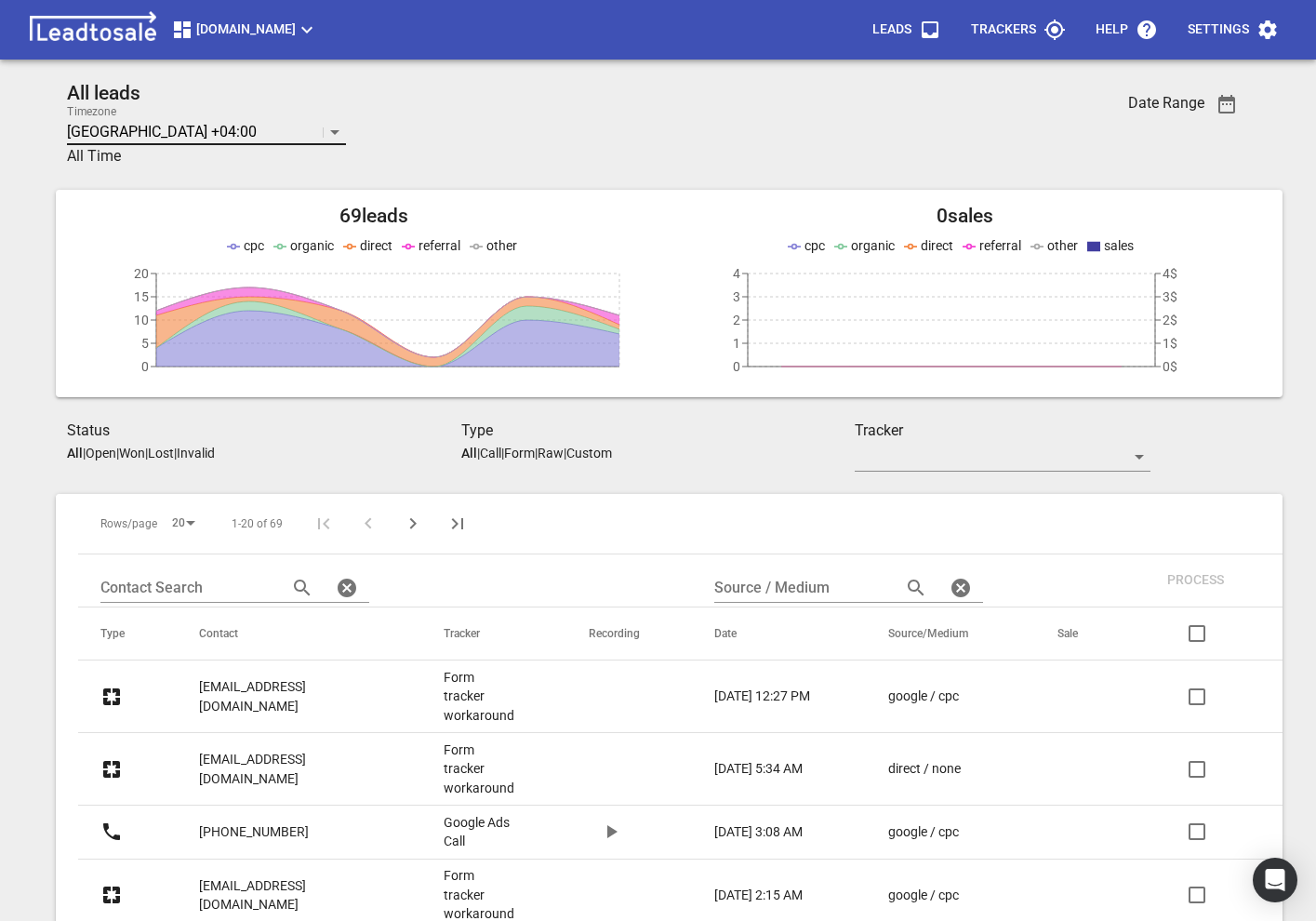 click on "[GEOGRAPHIC_DATA] +04:00" at bounding box center [162, 131] 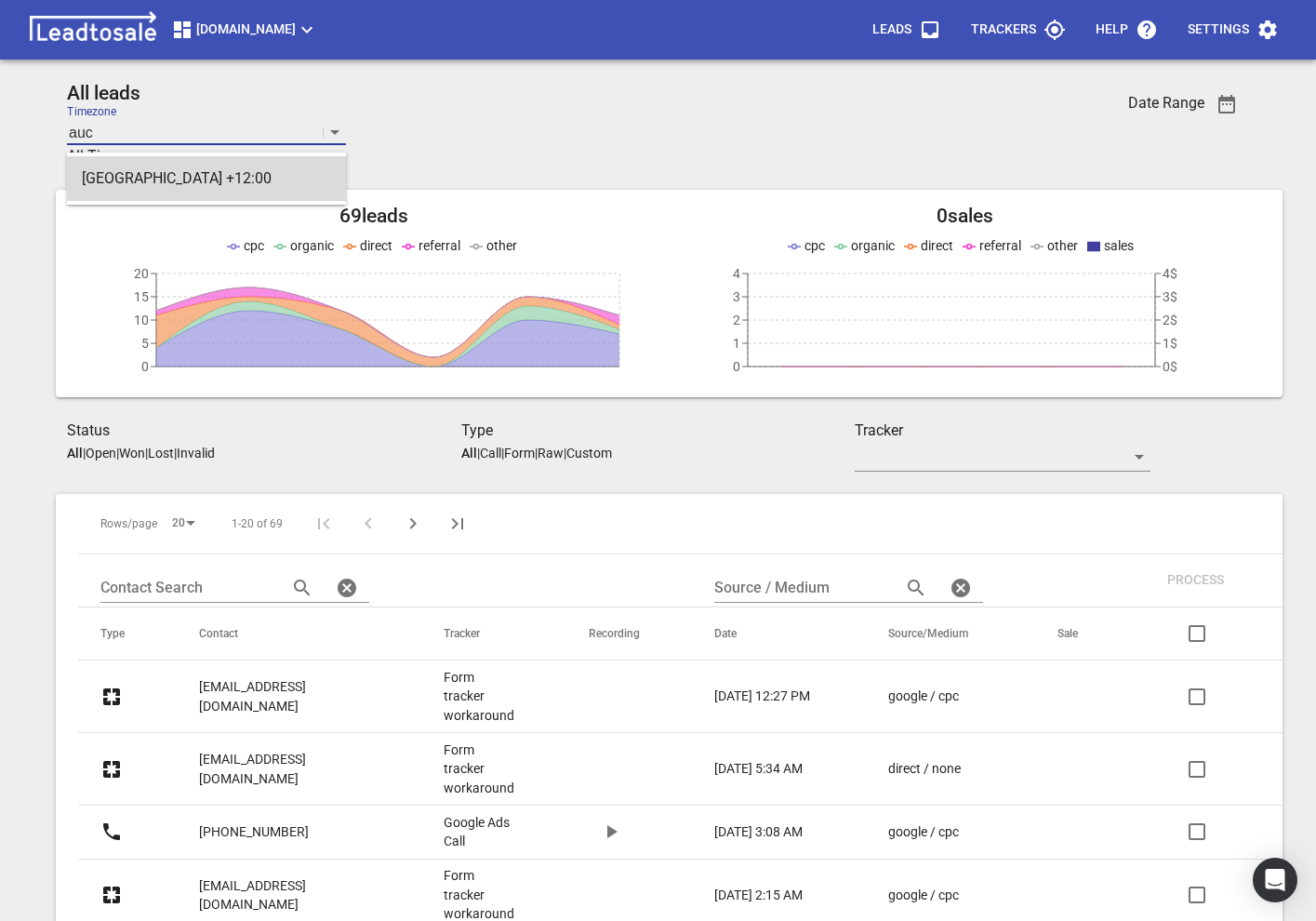 type on "[PERSON_NAME]" 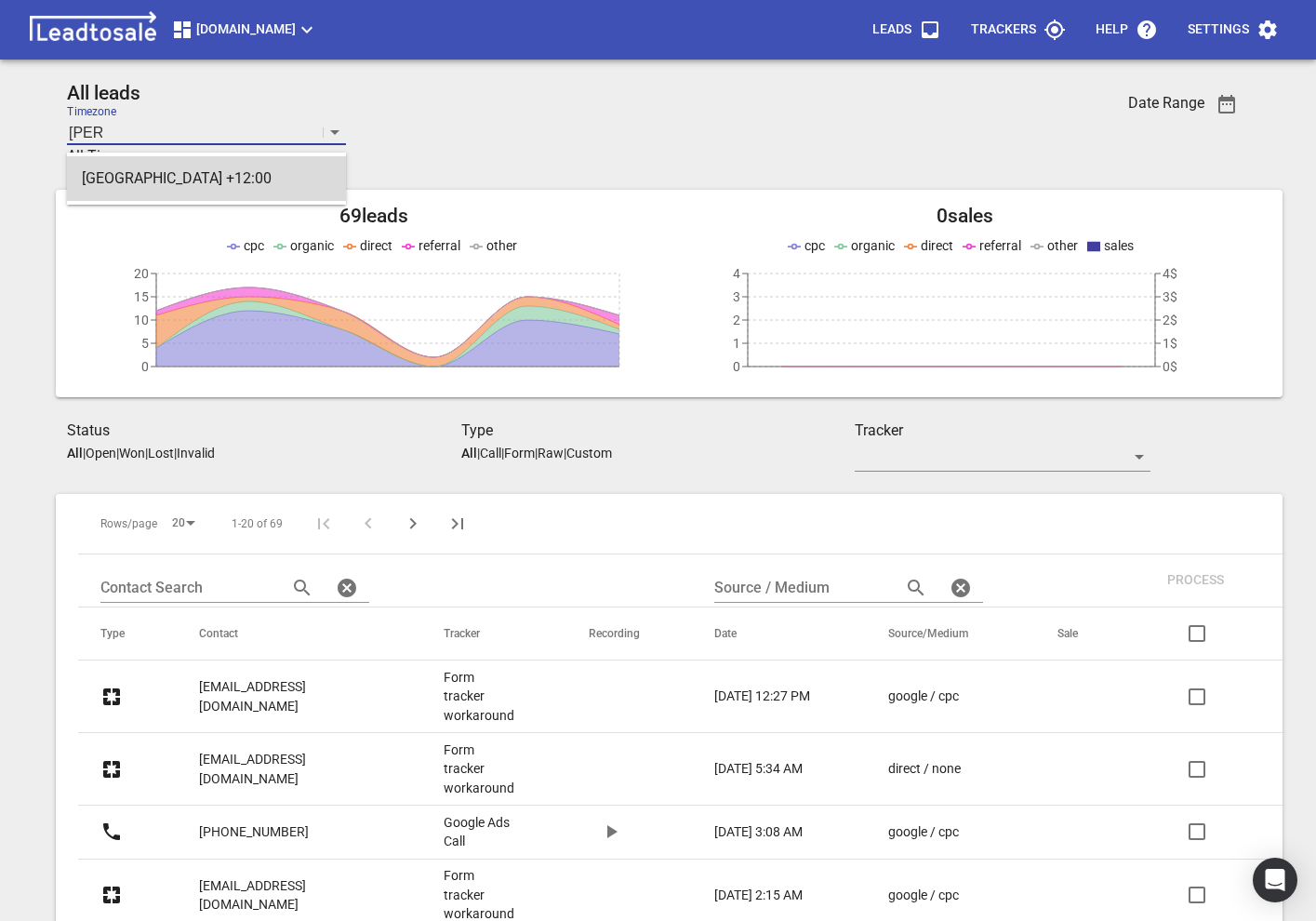 click on "[GEOGRAPHIC_DATA] +12:00" at bounding box center [206, 179] 